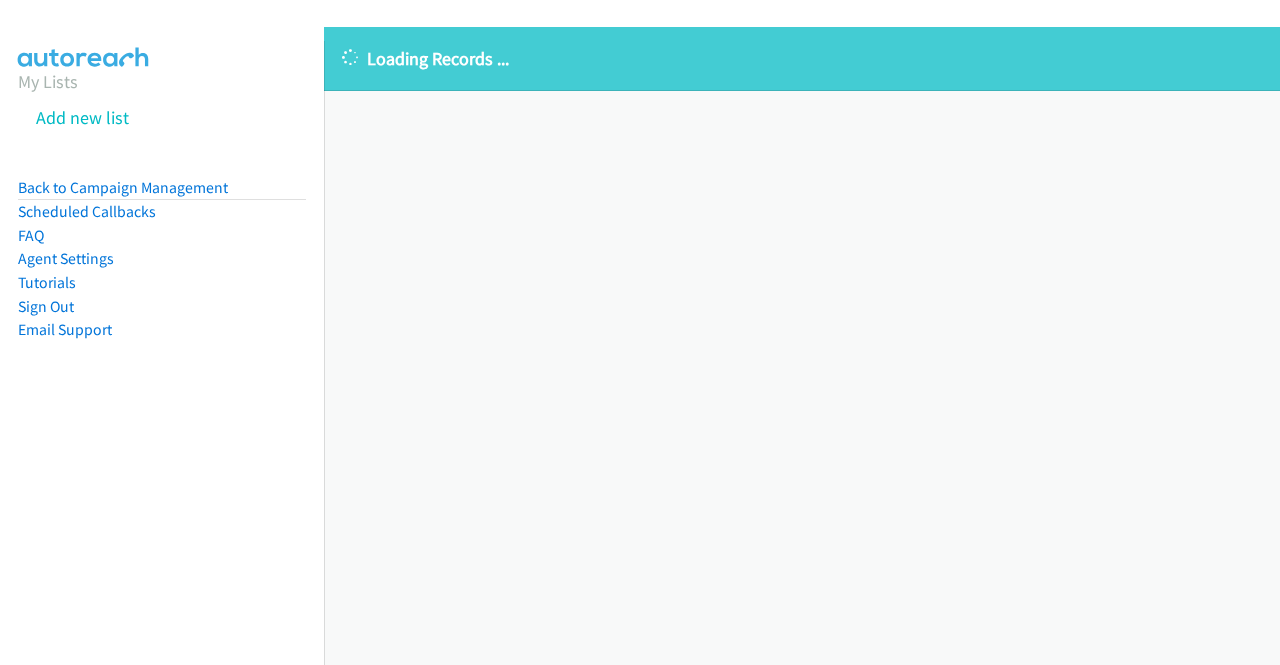 scroll, scrollTop: 0, scrollLeft: 0, axis: both 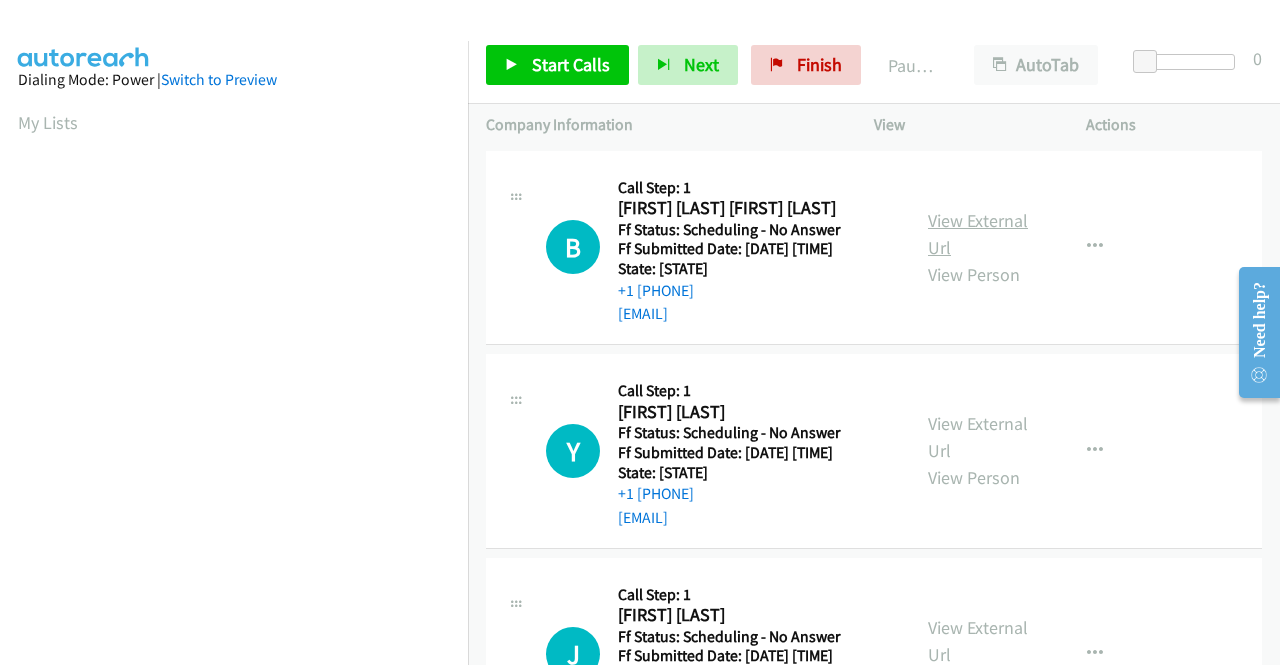 click on "View External Url" at bounding box center (978, 234) 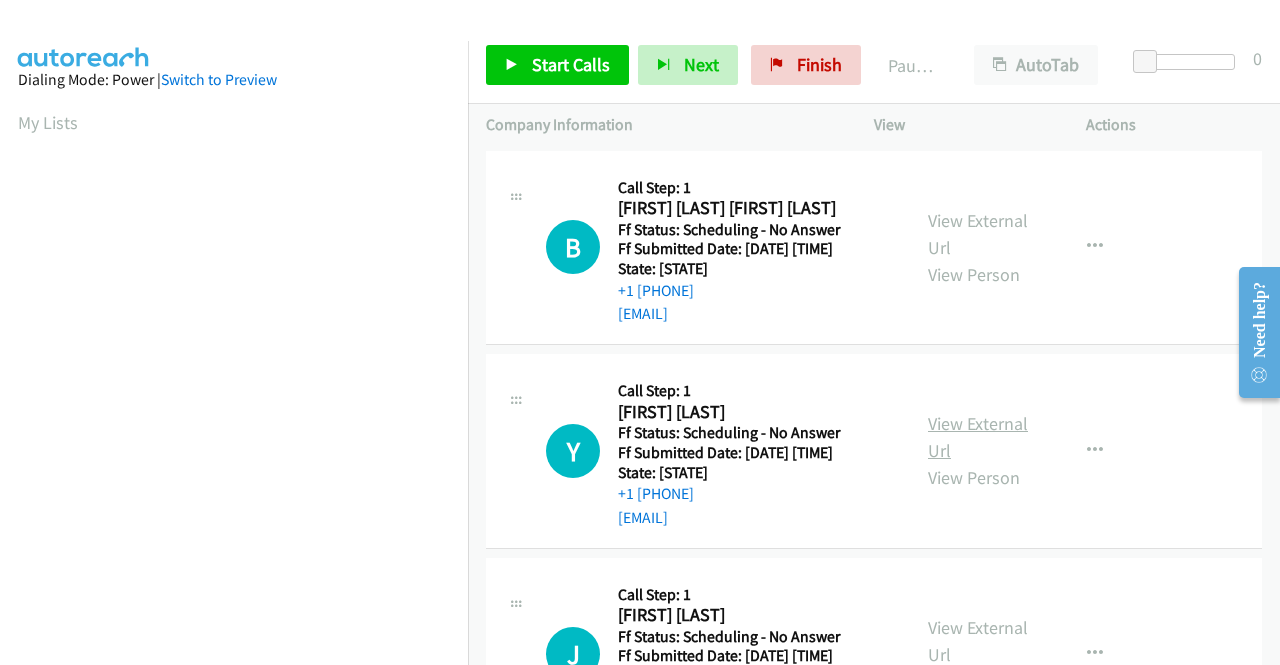 click on "View External Url" at bounding box center (978, 437) 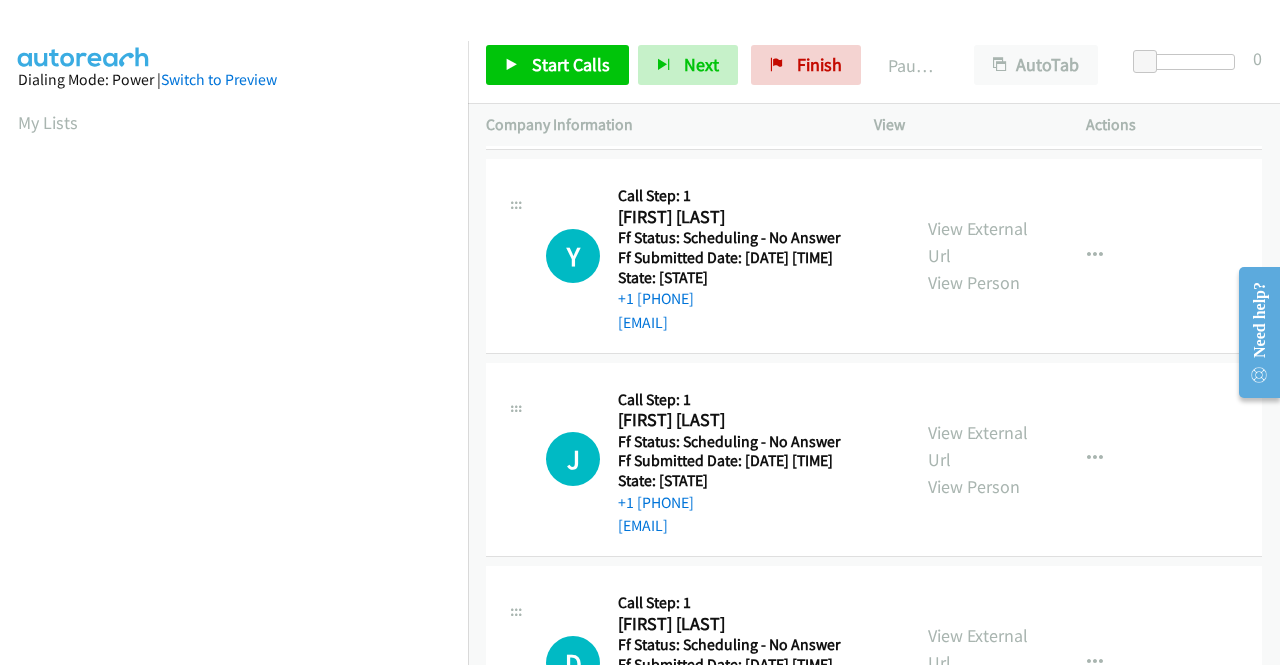 scroll, scrollTop: 300, scrollLeft: 0, axis: vertical 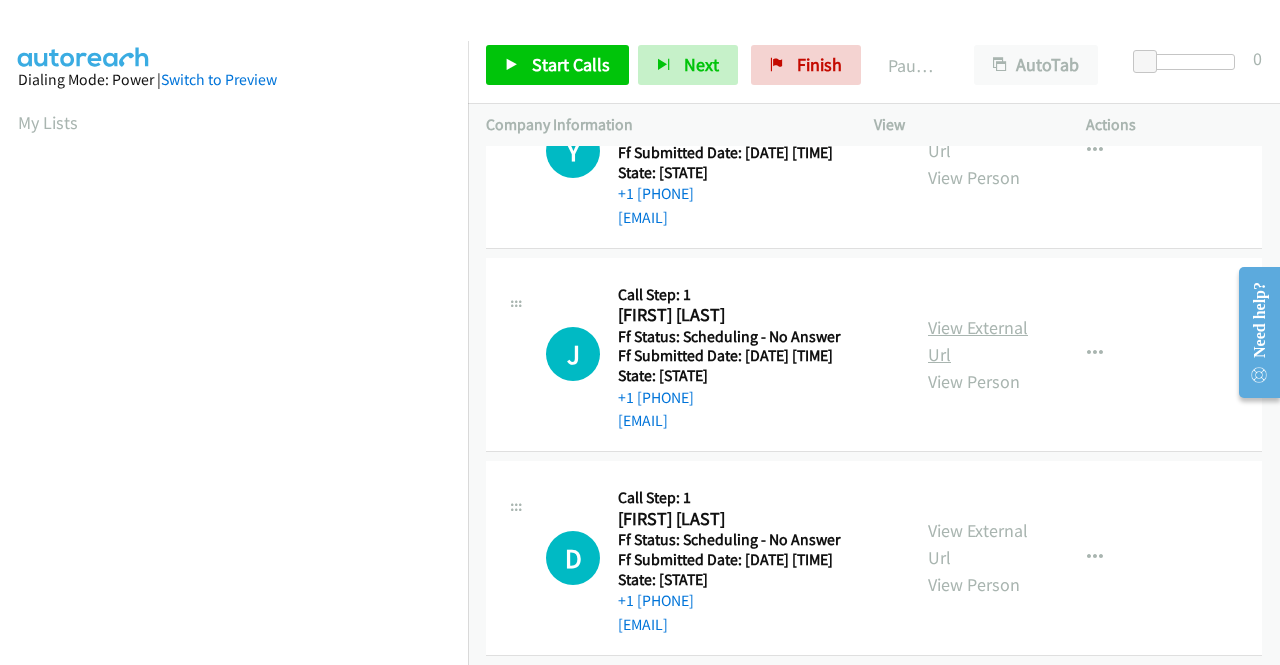 click on "View External Url" at bounding box center (978, 341) 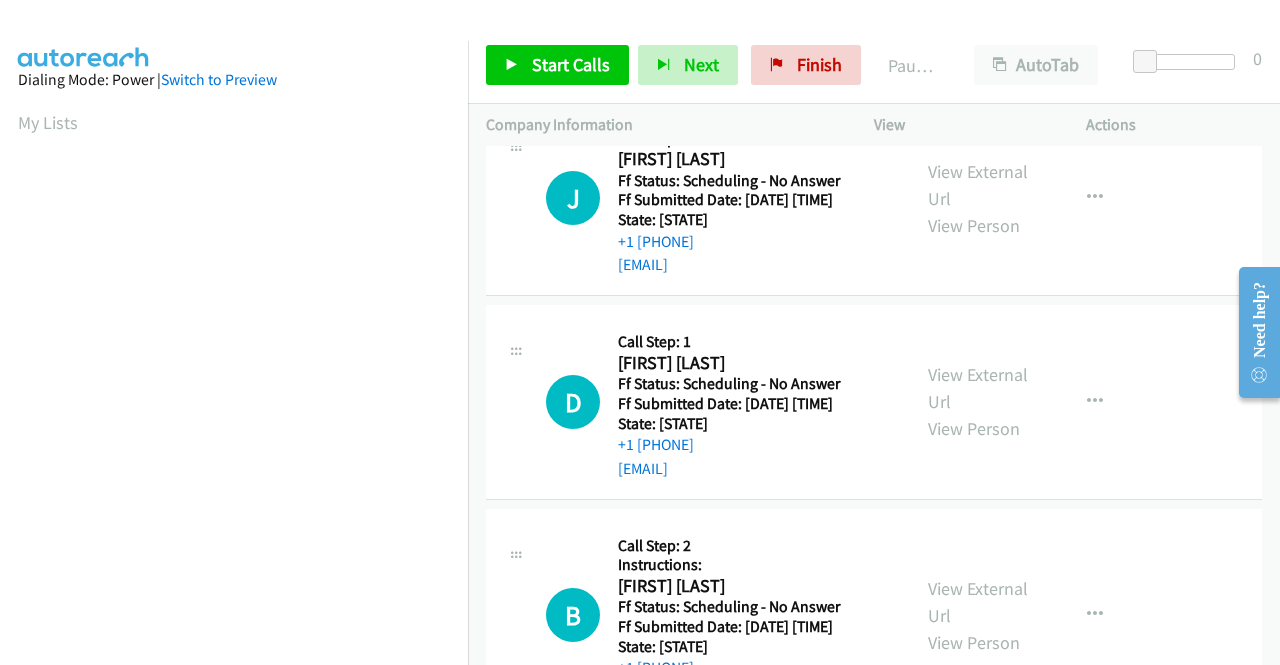 scroll, scrollTop: 500, scrollLeft: 0, axis: vertical 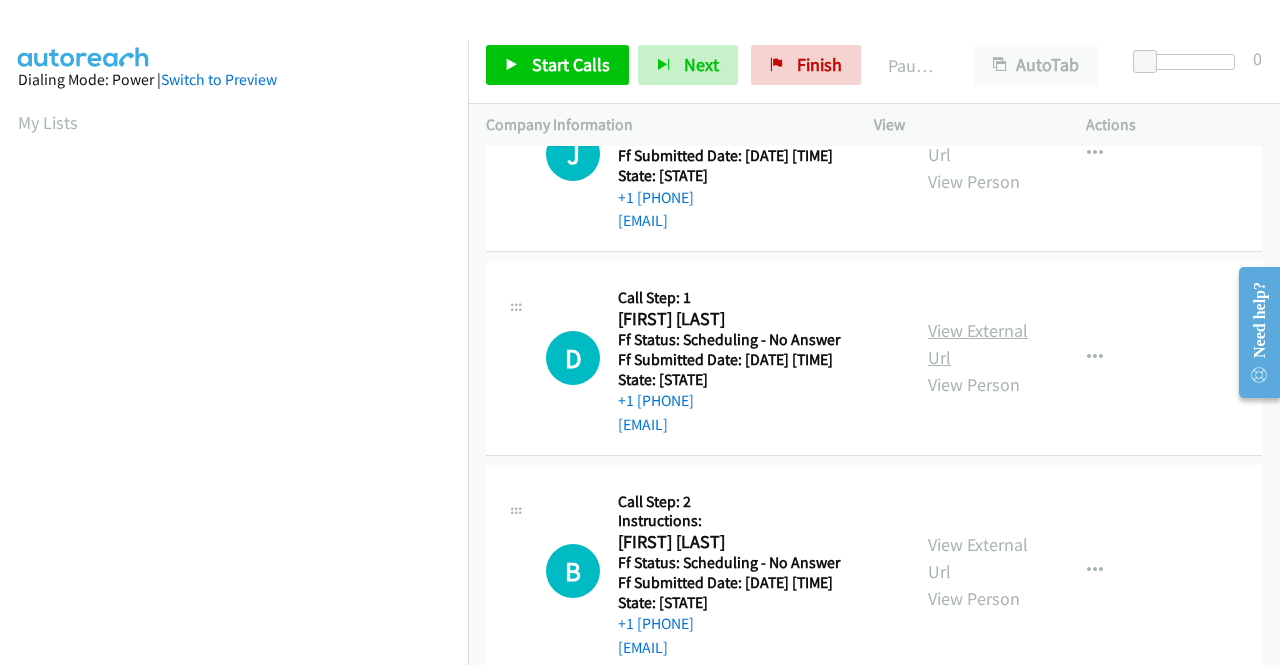 click on "View External Url" at bounding box center (978, 344) 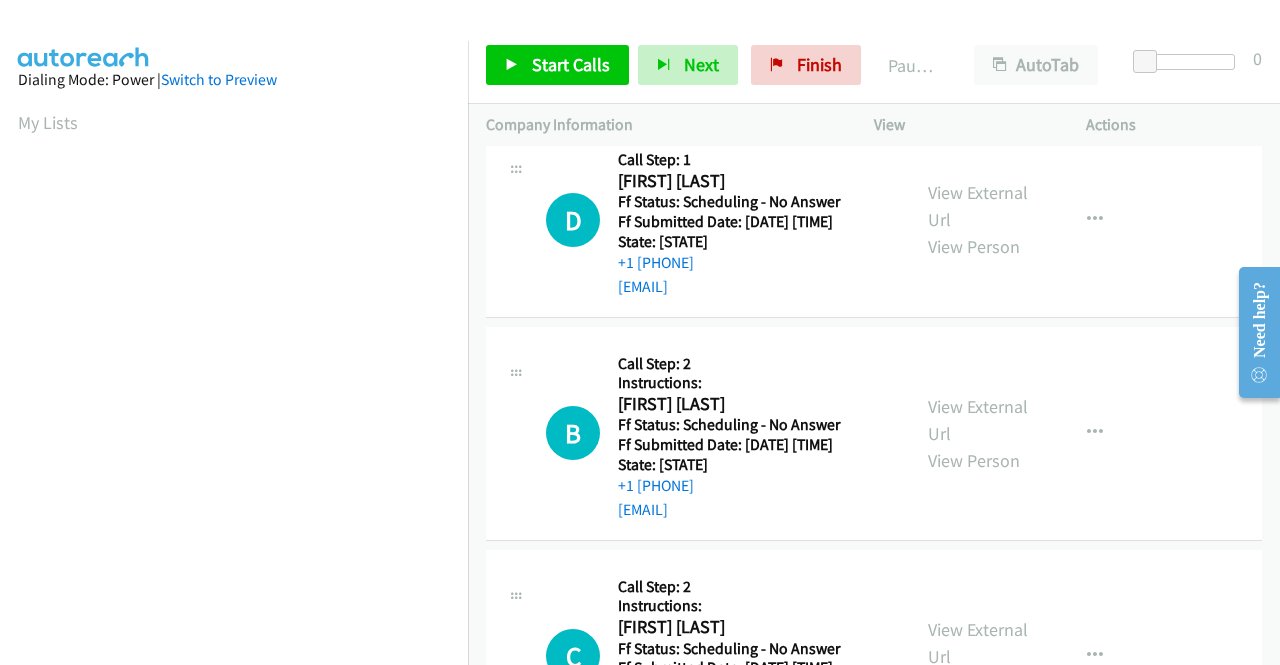 scroll, scrollTop: 700, scrollLeft: 0, axis: vertical 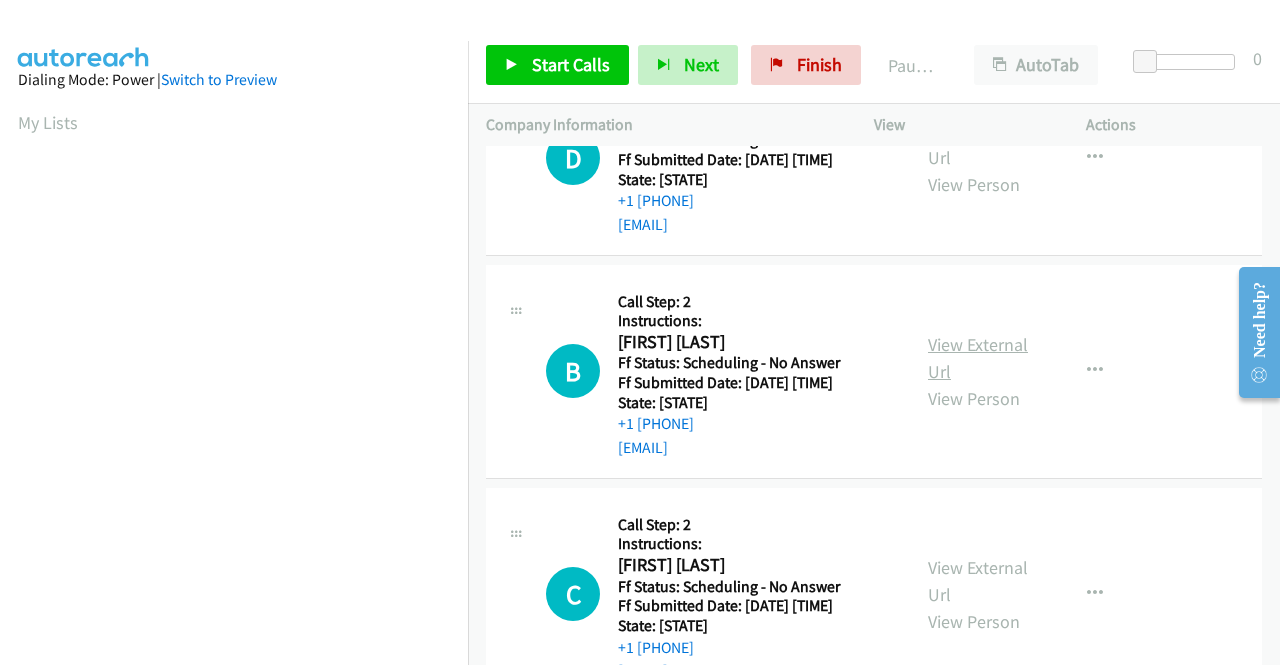 click on "View External Url" at bounding box center [978, 358] 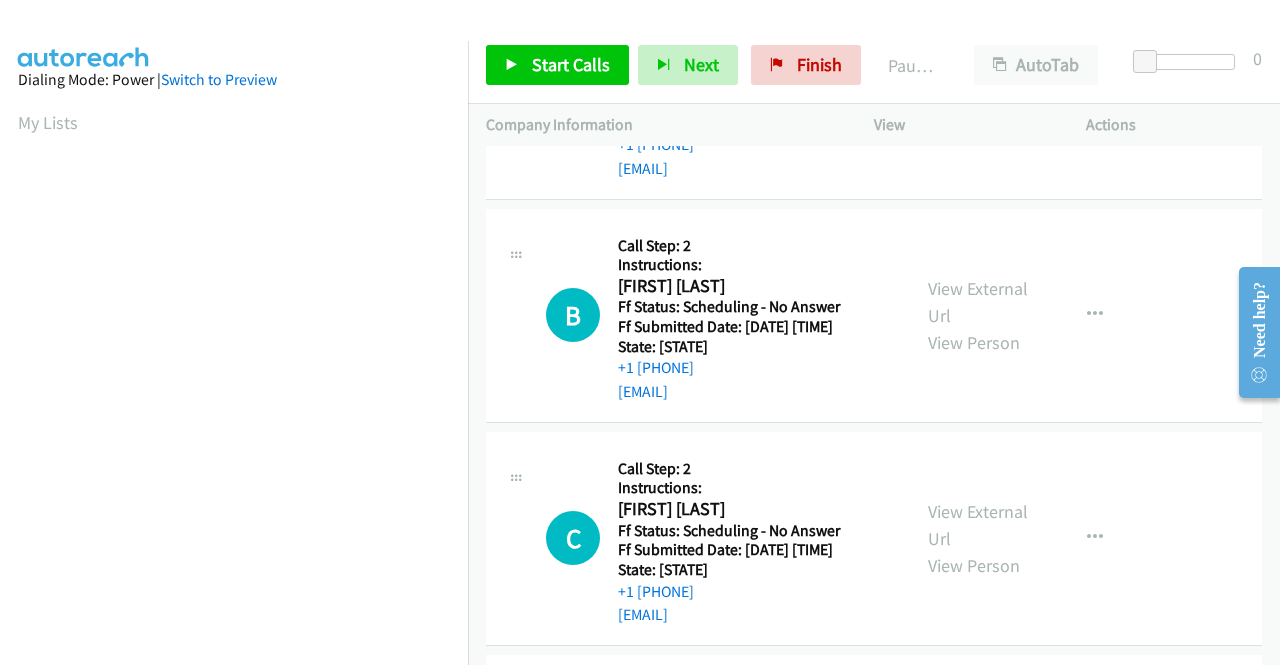 scroll, scrollTop: 900, scrollLeft: 0, axis: vertical 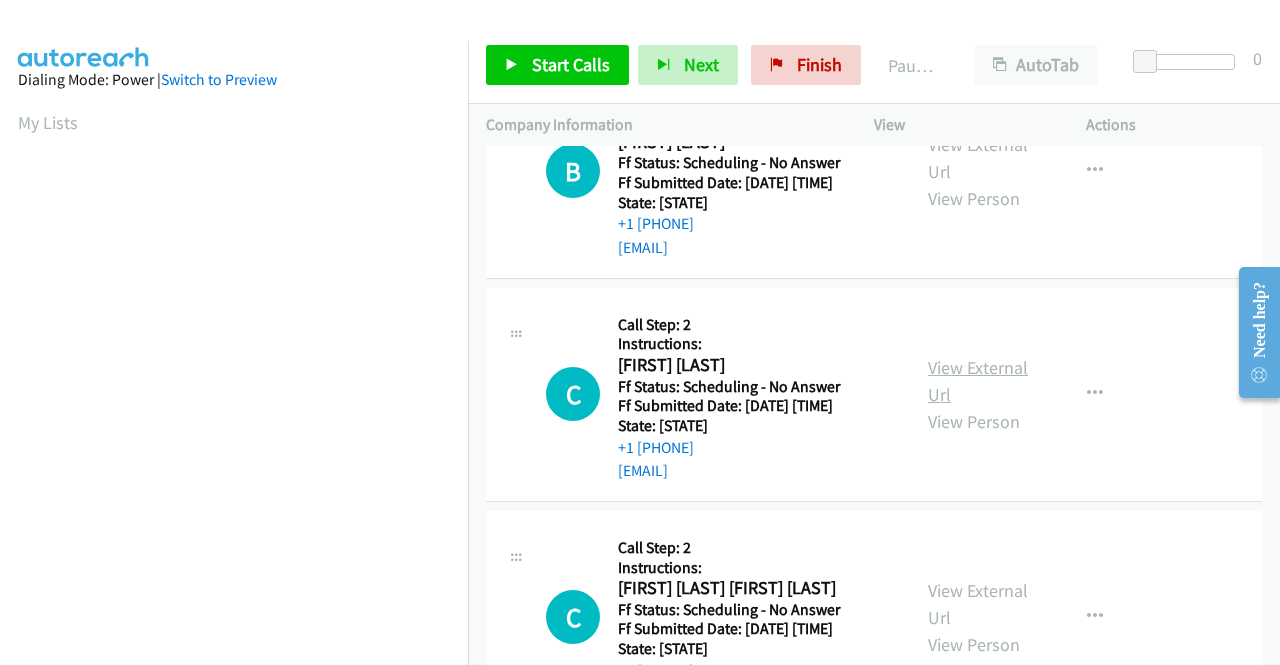 click on "View External Url" at bounding box center (978, 381) 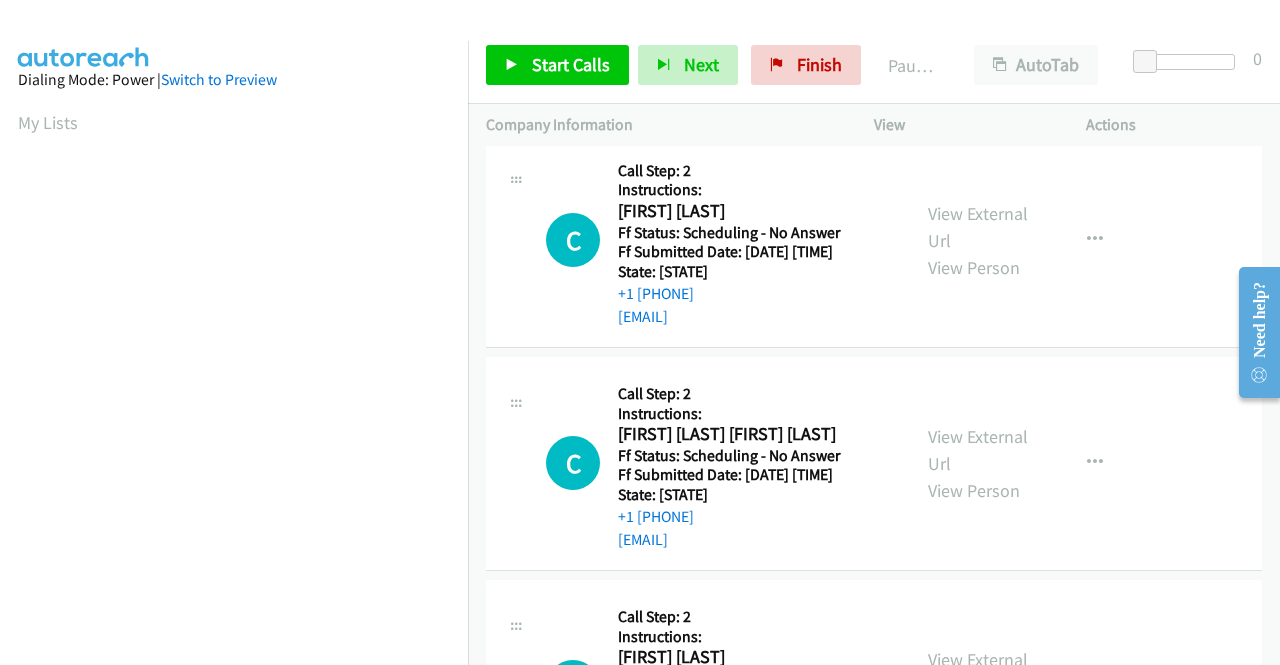 scroll, scrollTop: 1100, scrollLeft: 0, axis: vertical 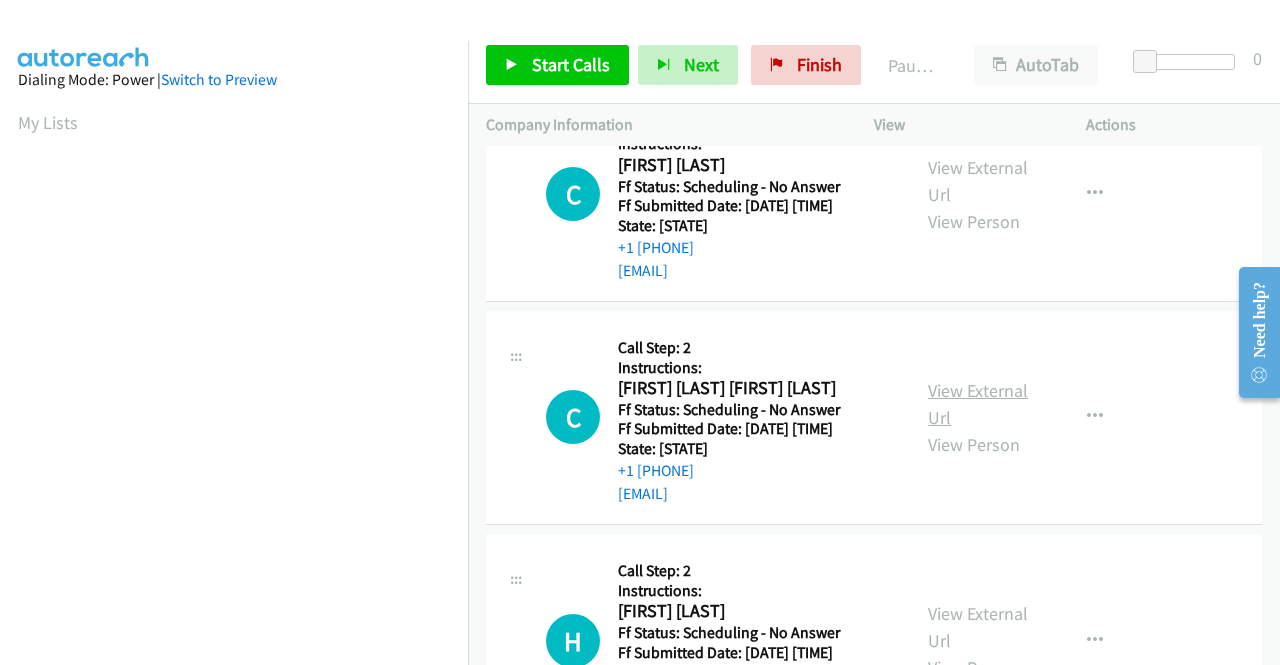 click on "View External Url" at bounding box center [978, 404] 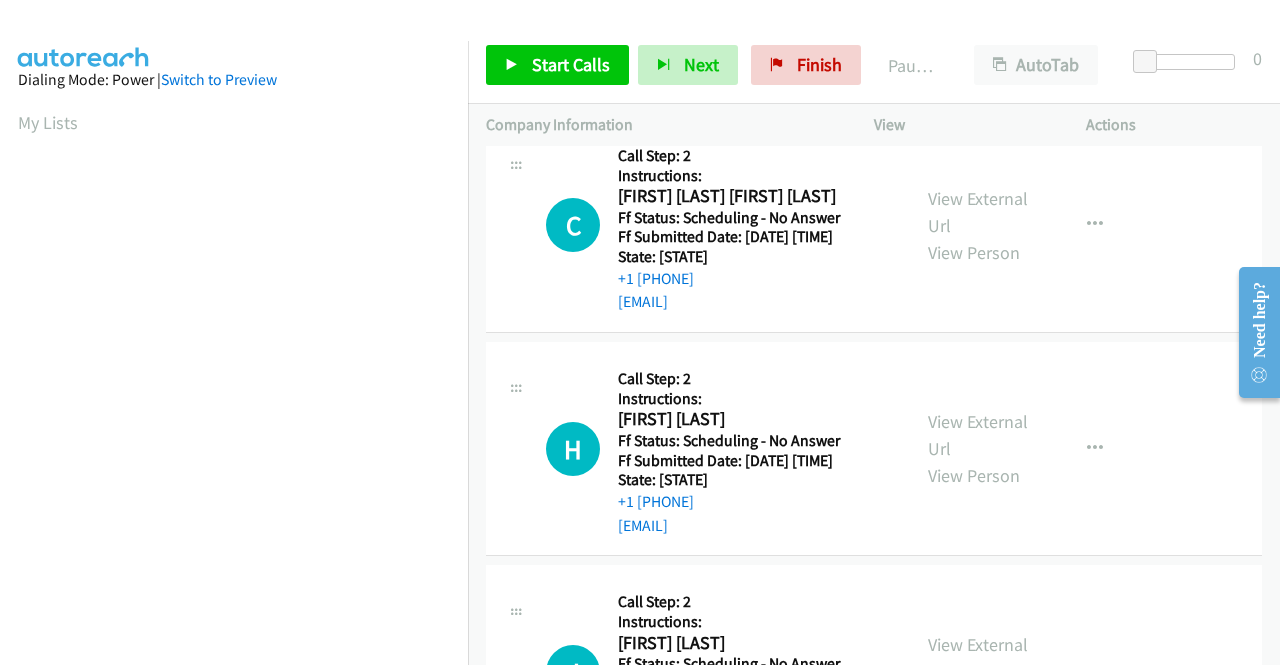 scroll, scrollTop: 1300, scrollLeft: 0, axis: vertical 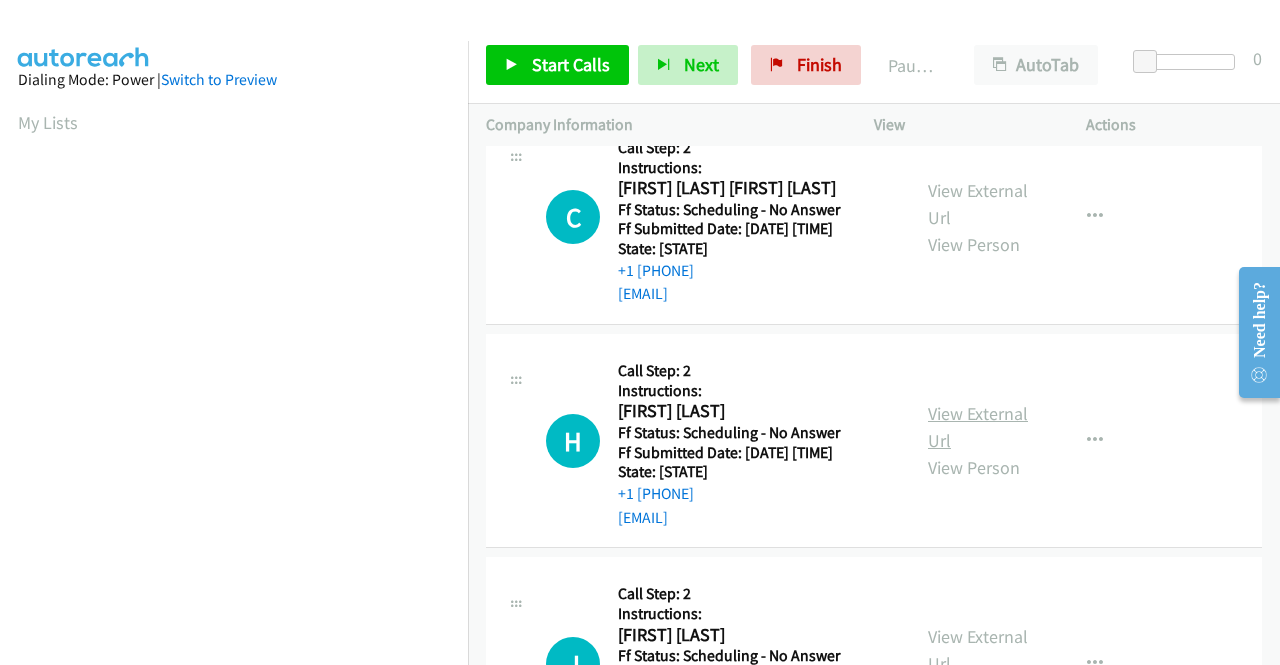 click on "View External Url" at bounding box center [978, 427] 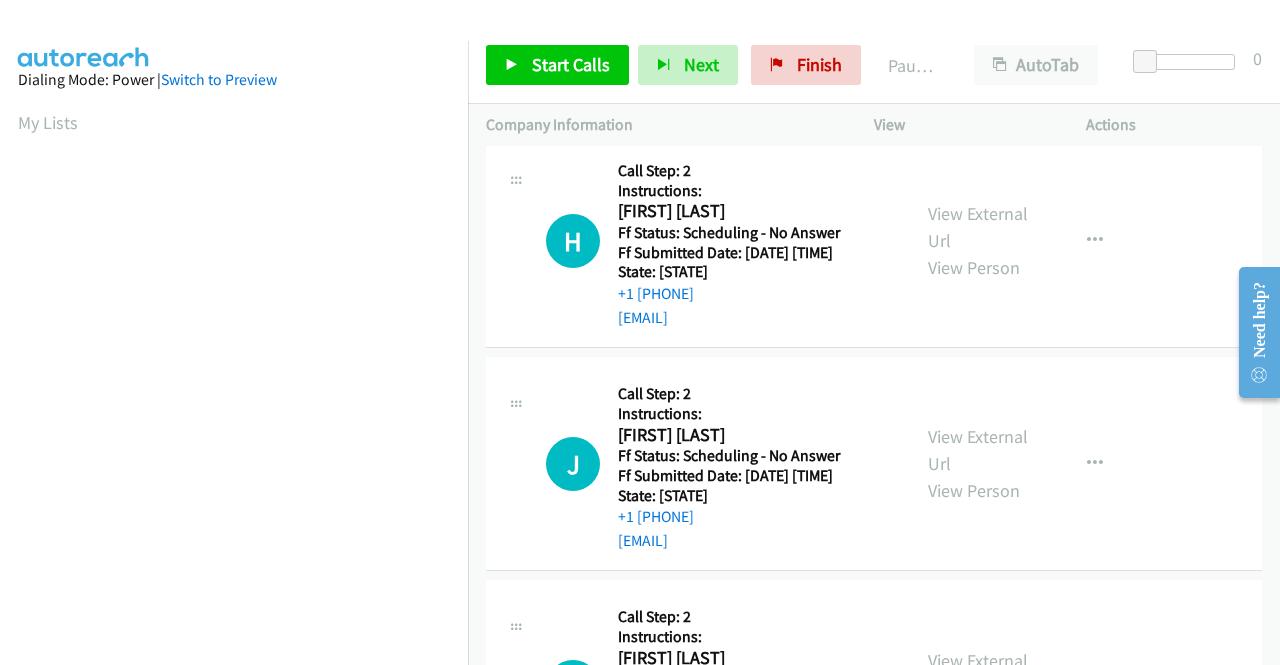 scroll, scrollTop: 1600, scrollLeft: 0, axis: vertical 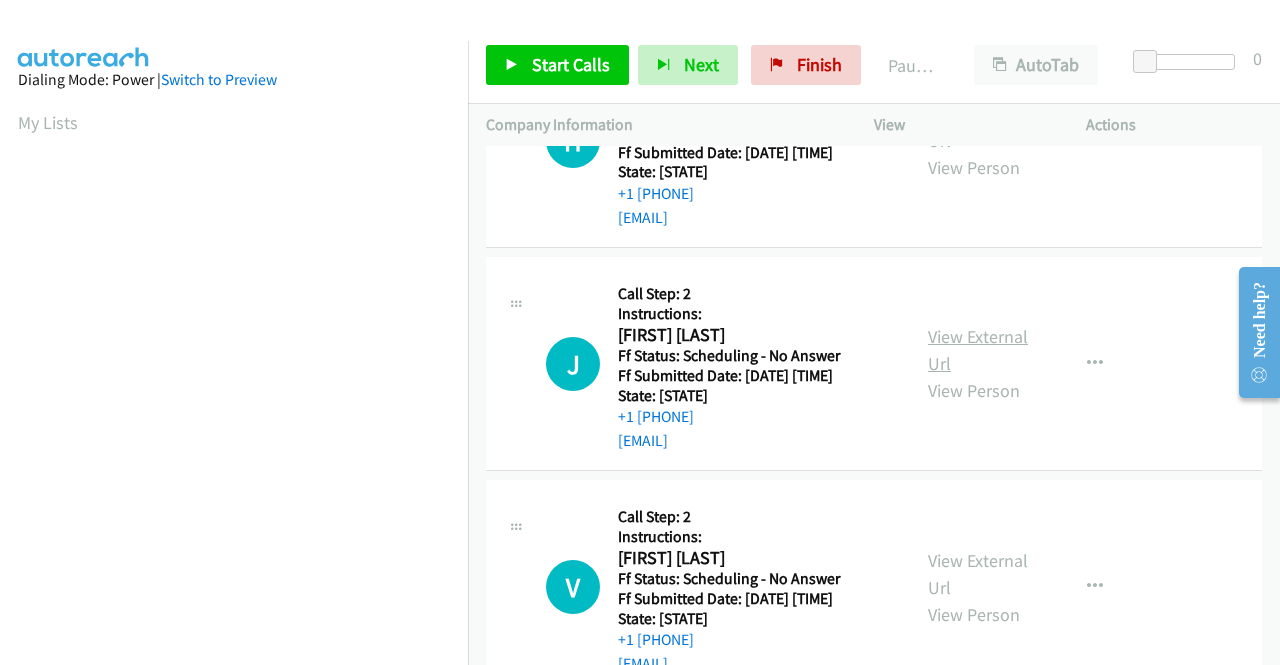 click on "View External Url" at bounding box center (978, 350) 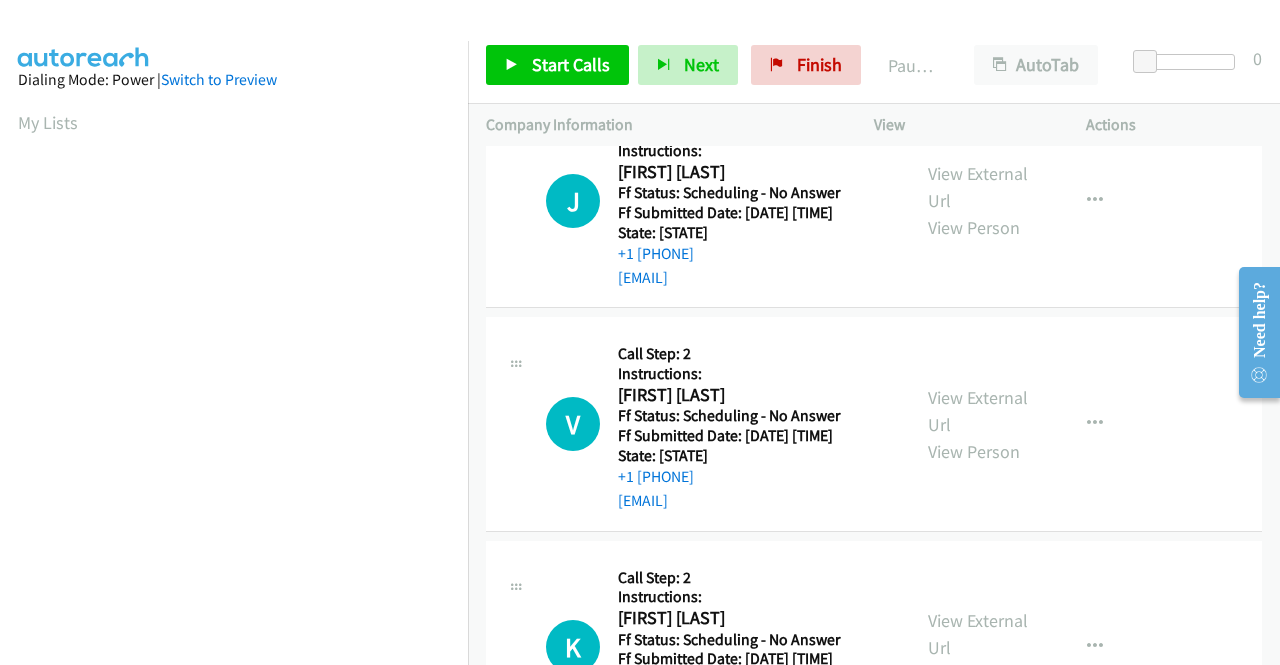 scroll, scrollTop: 1800, scrollLeft: 0, axis: vertical 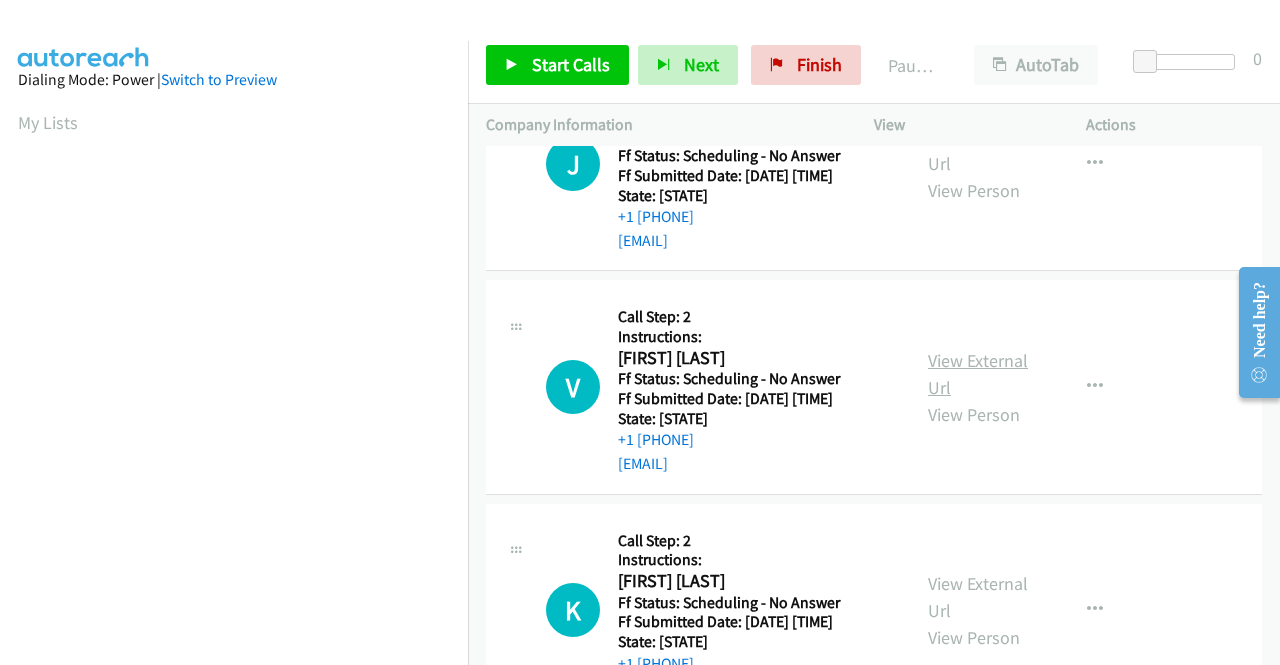 click on "View External Url" at bounding box center (978, 374) 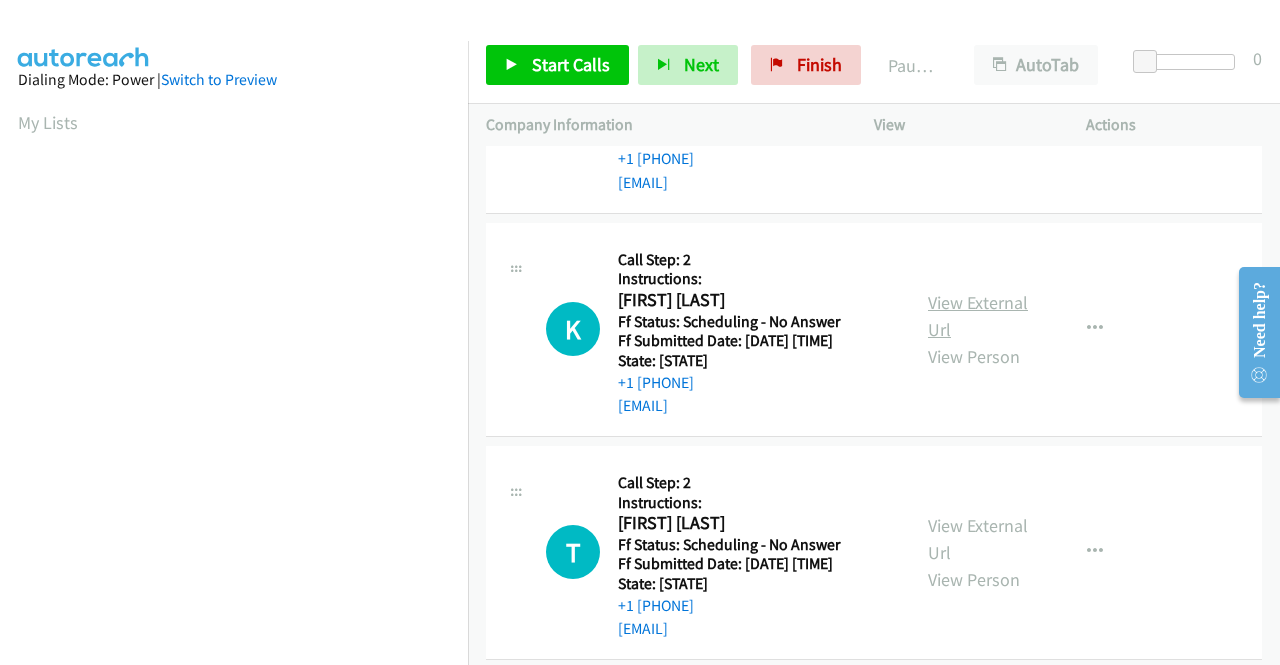 scroll, scrollTop: 2100, scrollLeft: 0, axis: vertical 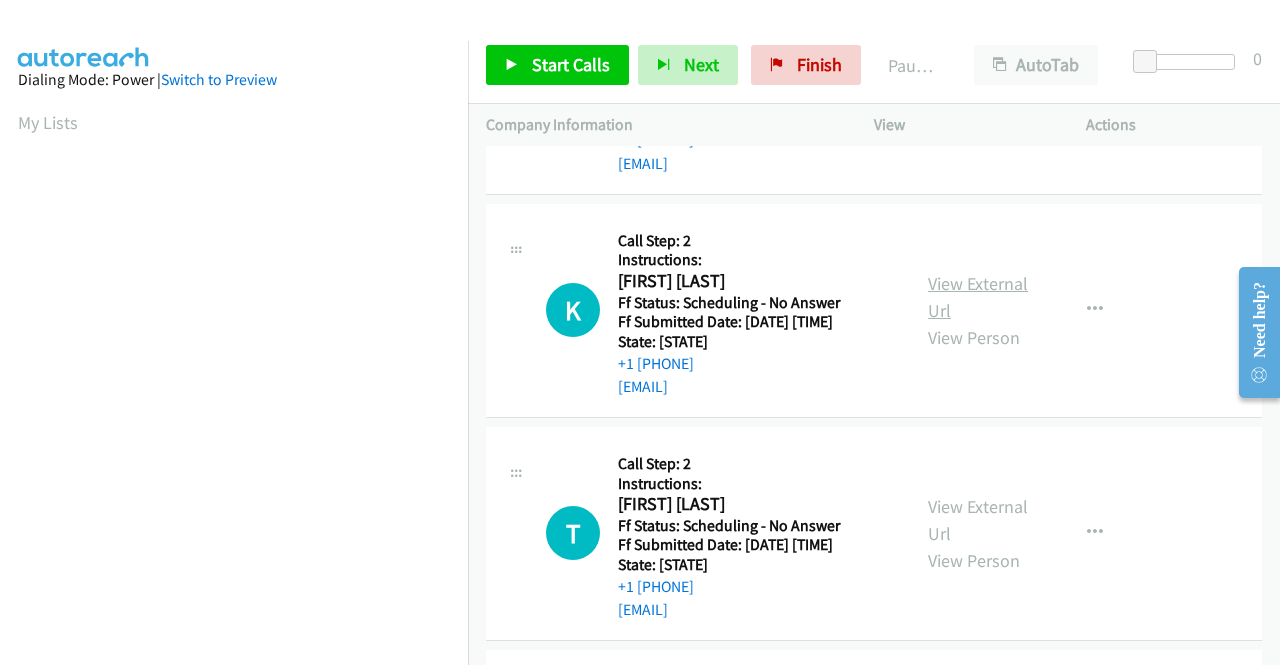 click on "View External Url" at bounding box center (978, 297) 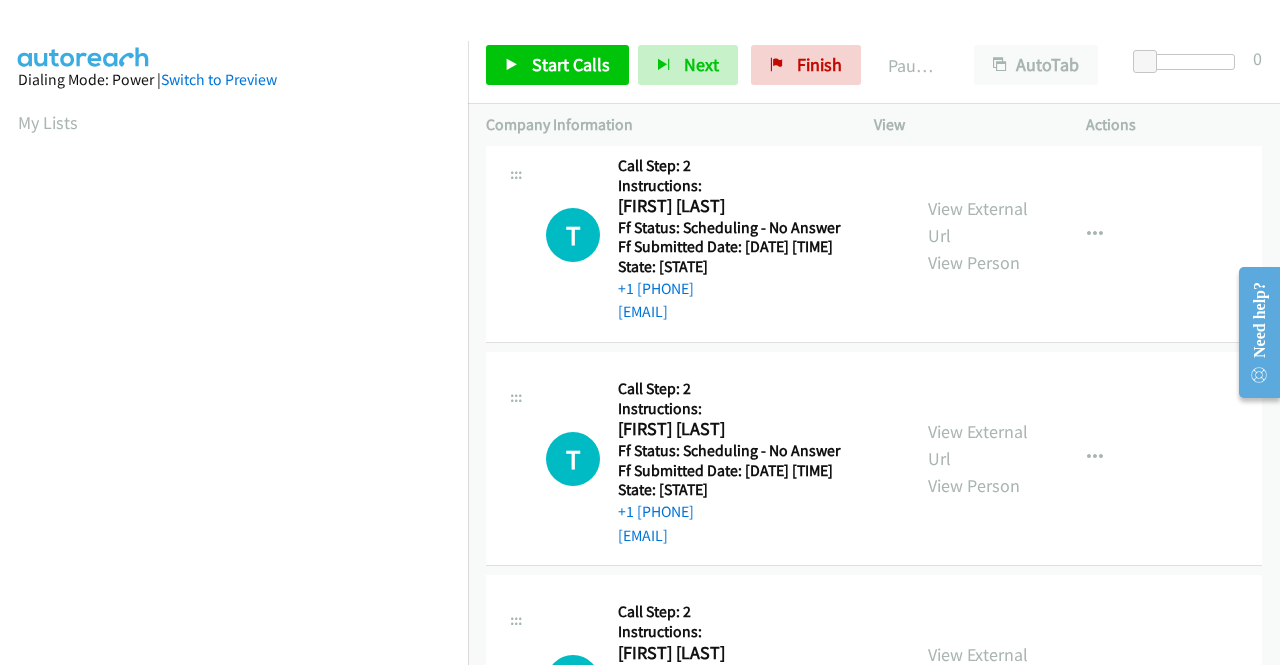 scroll, scrollTop: 2400, scrollLeft: 0, axis: vertical 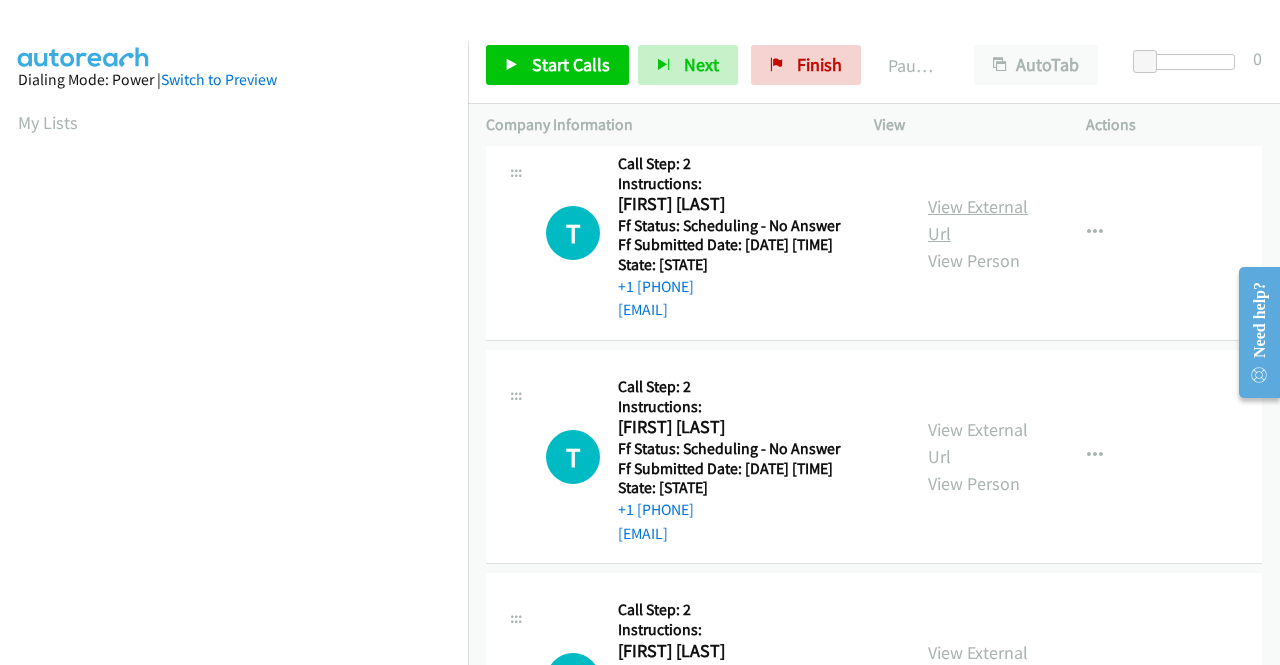 click on "View External Url" at bounding box center (978, 220) 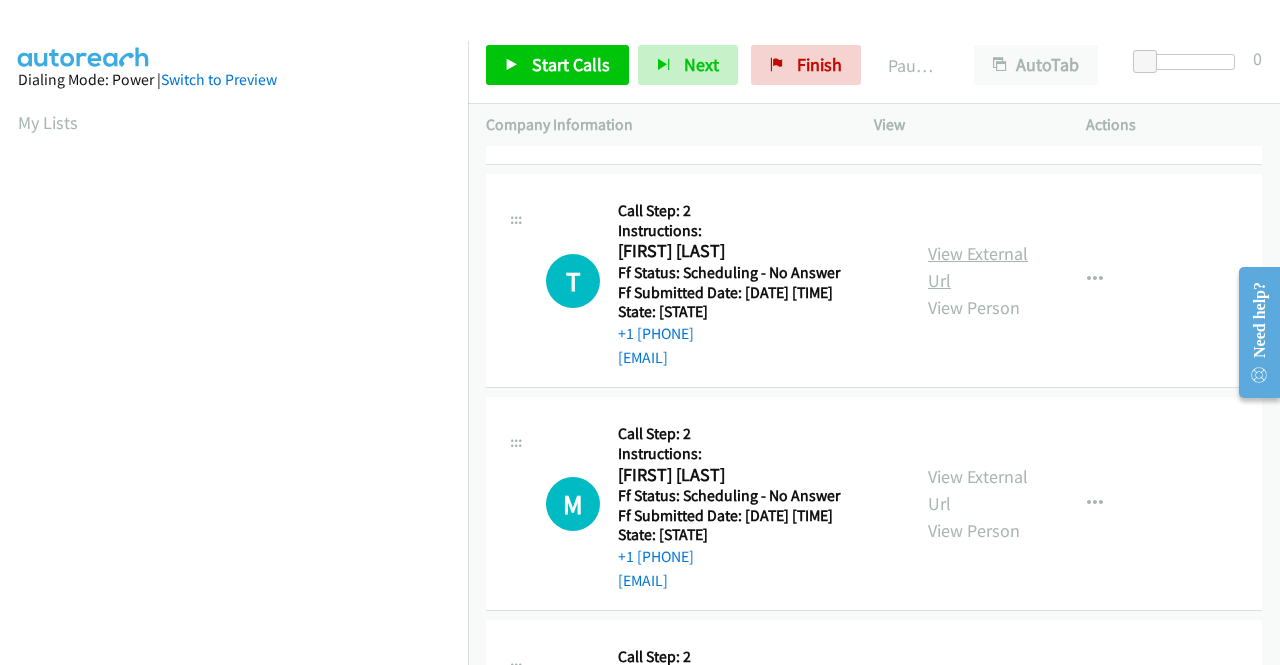 scroll, scrollTop: 2600, scrollLeft: 0, axis: vertical 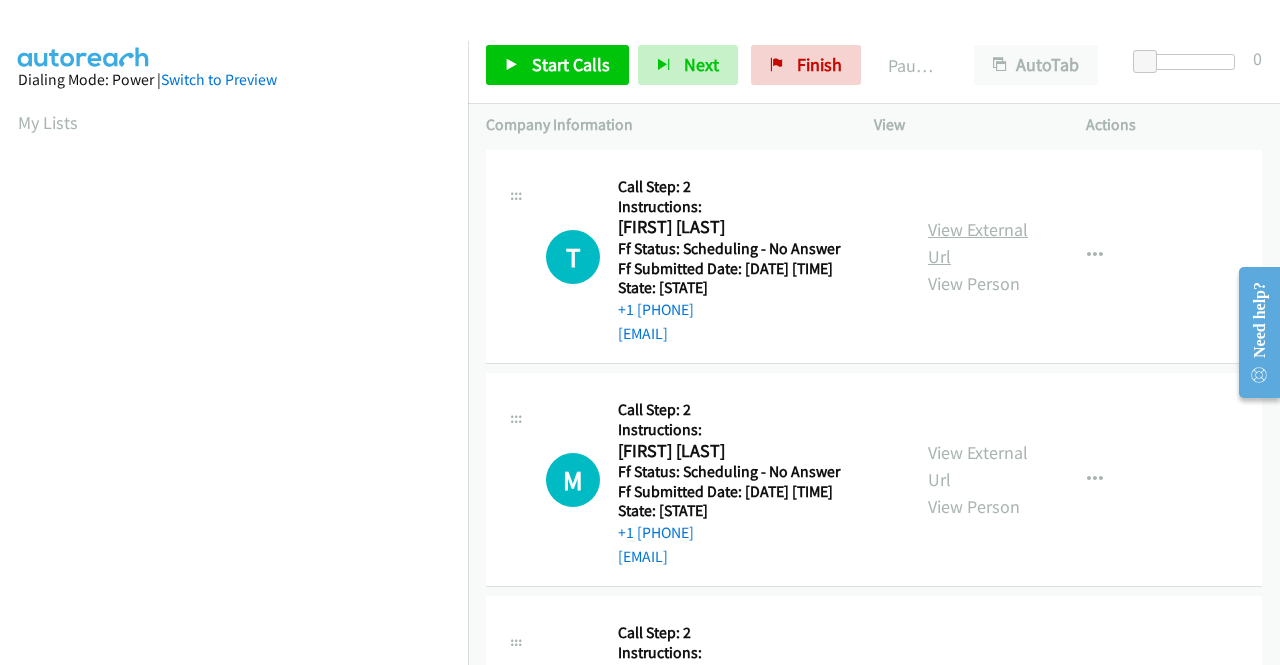 click on "View External Url" at bounding box center (978, 243) 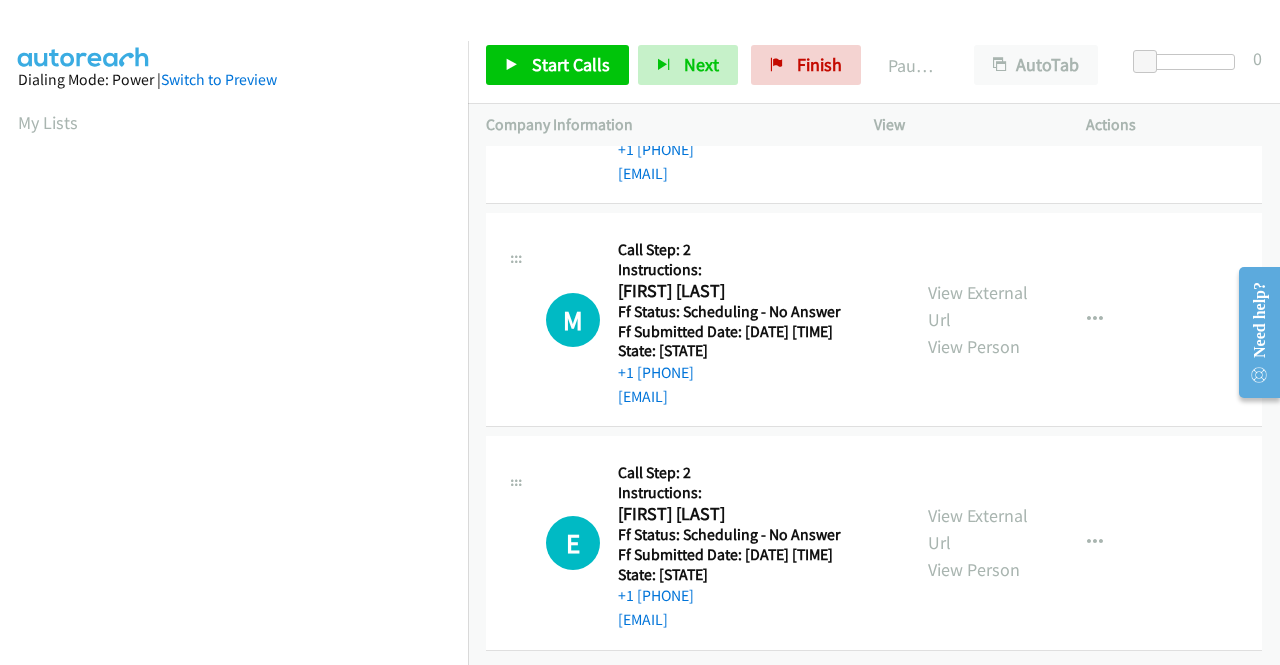 scroll, scrollTop: 2900, scrollLeft: 0, axis: vertical 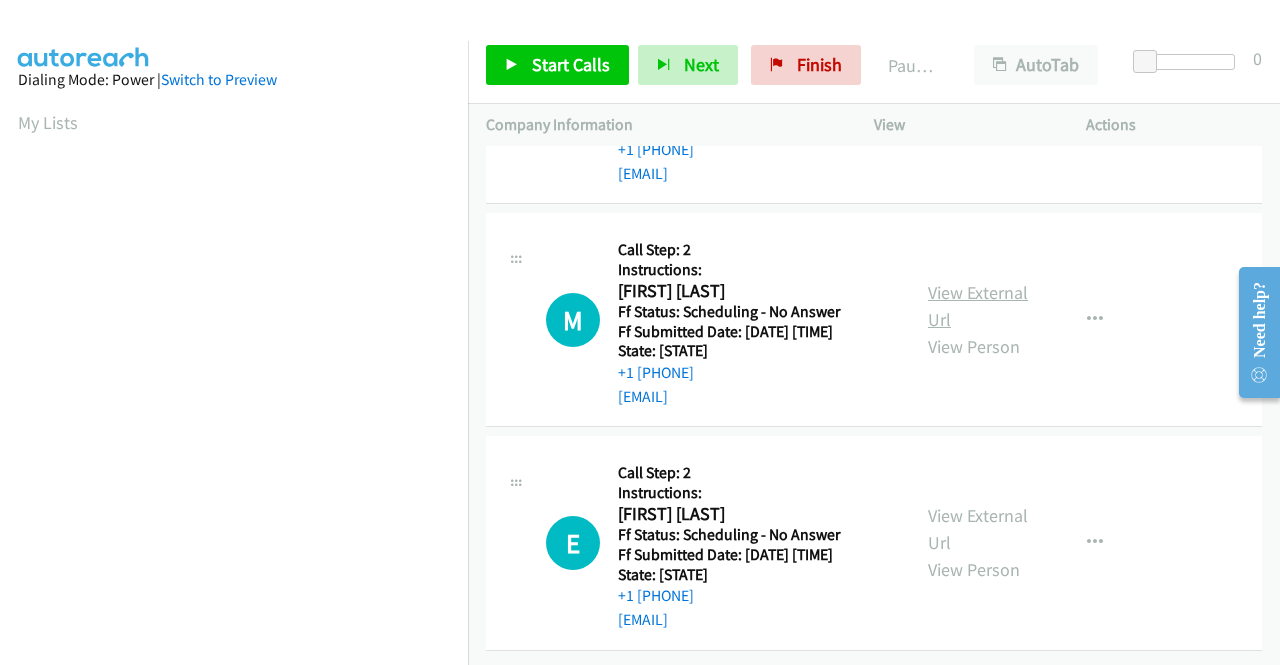 click on "View External Url" at bounding box center [978, 306] 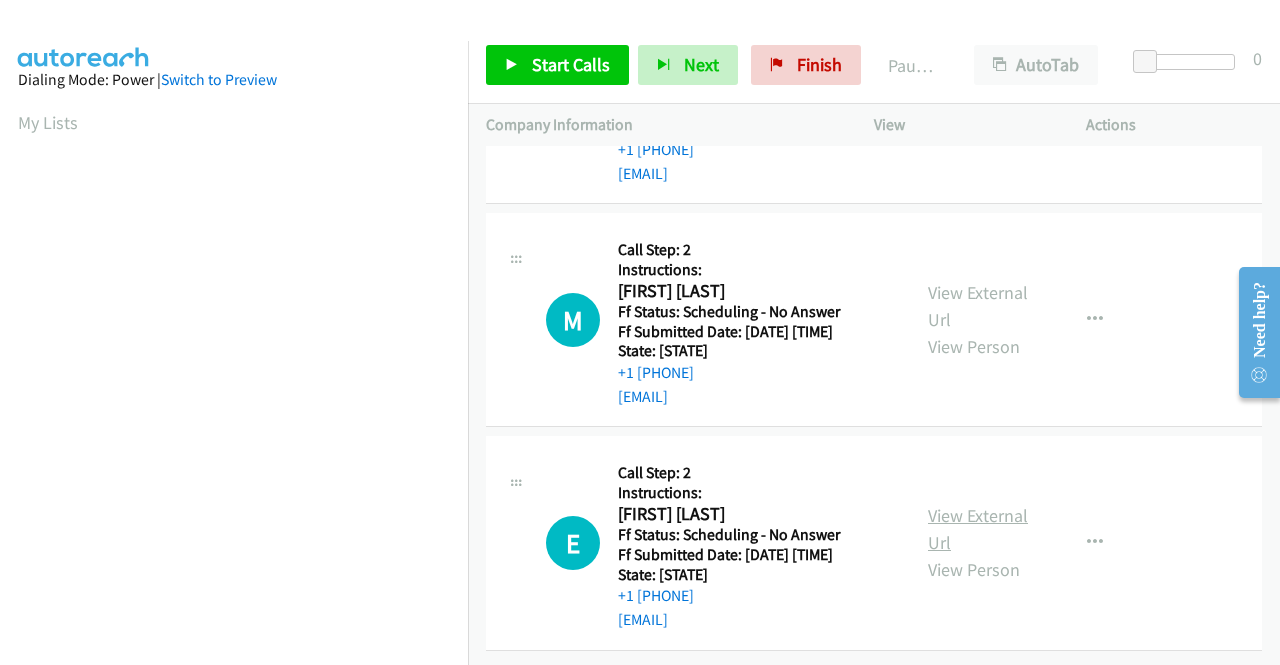click on "View External Url" at bounding box center (978, 529) 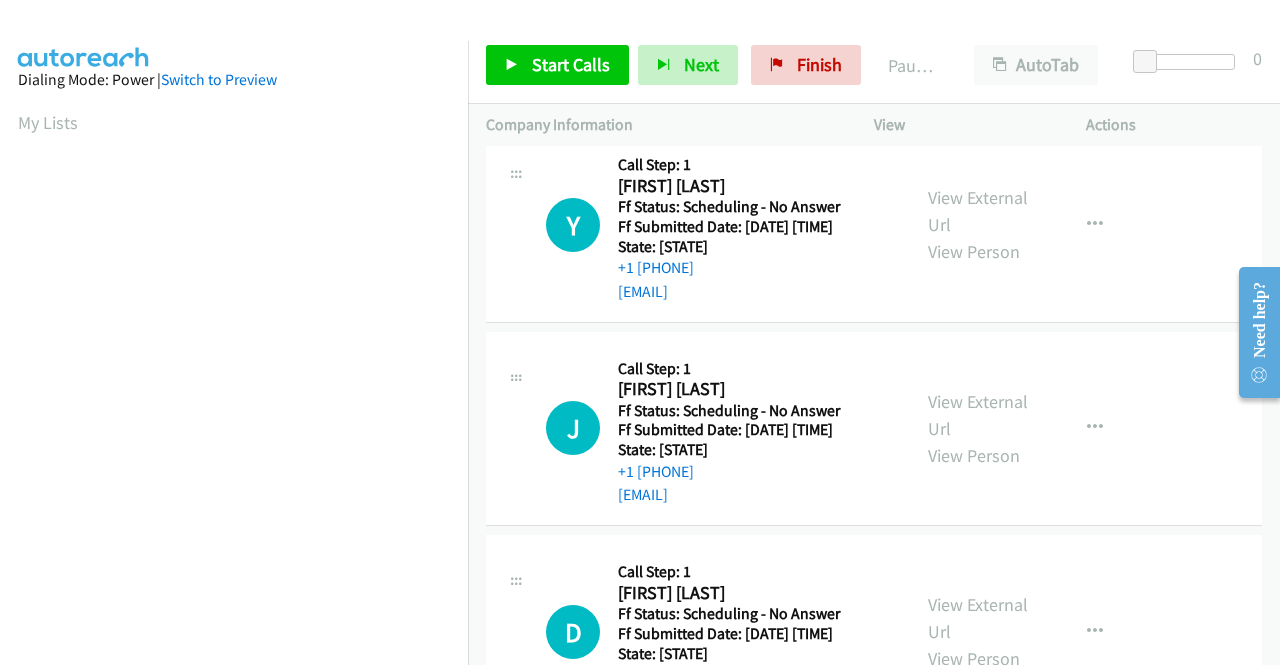 scroll, scrollTop: 0, scrollLeft: 0, axis: both 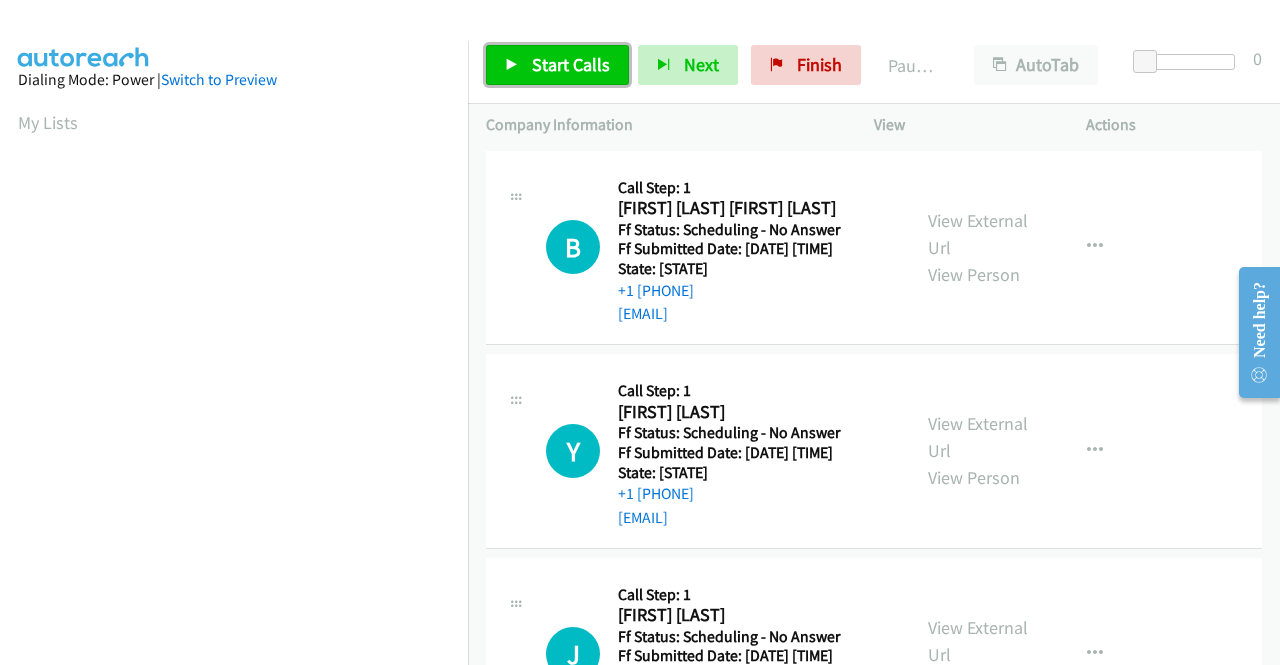 click on "Start Calls" at bounding box center (571, 64) 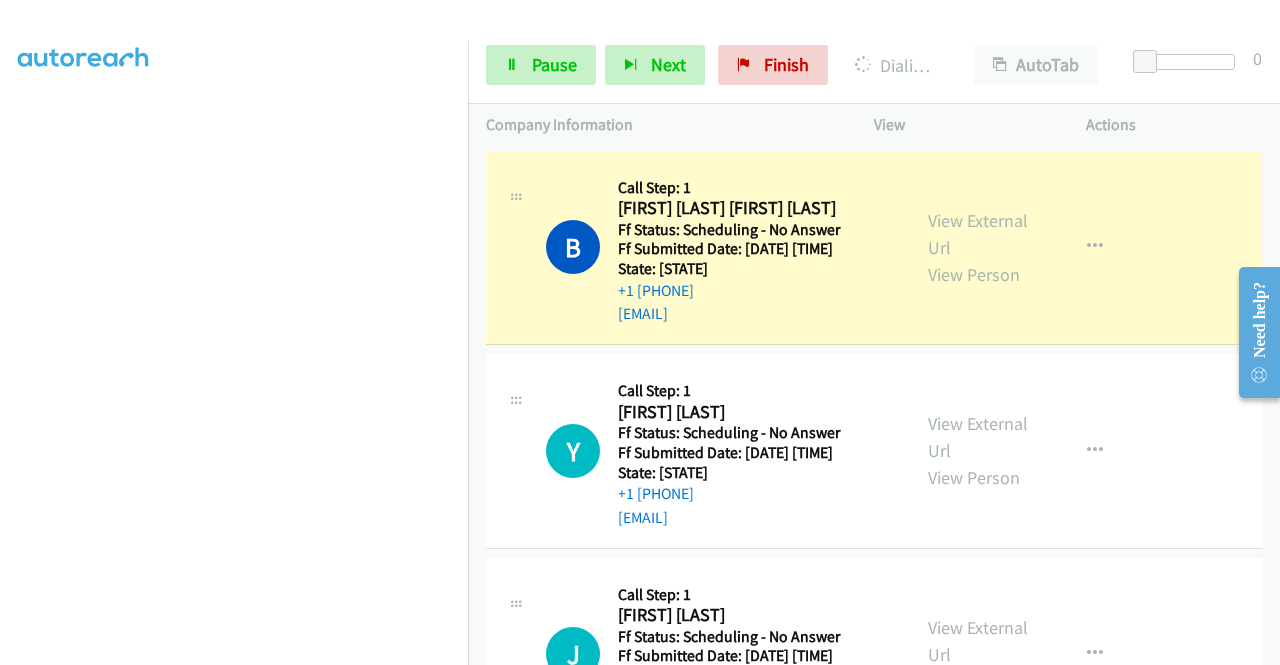 scroll, scrollTop: 456, scrollLeft: 0, axis: vertical 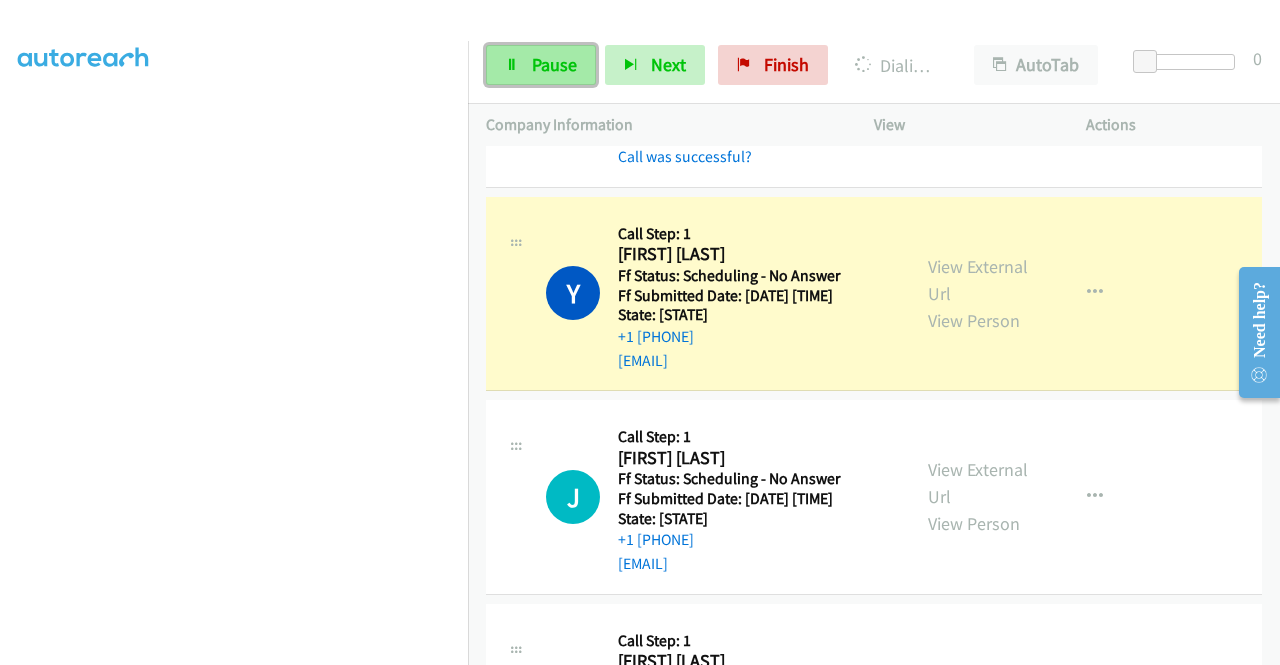 click on "Pause" at bounding box center (554, 64) 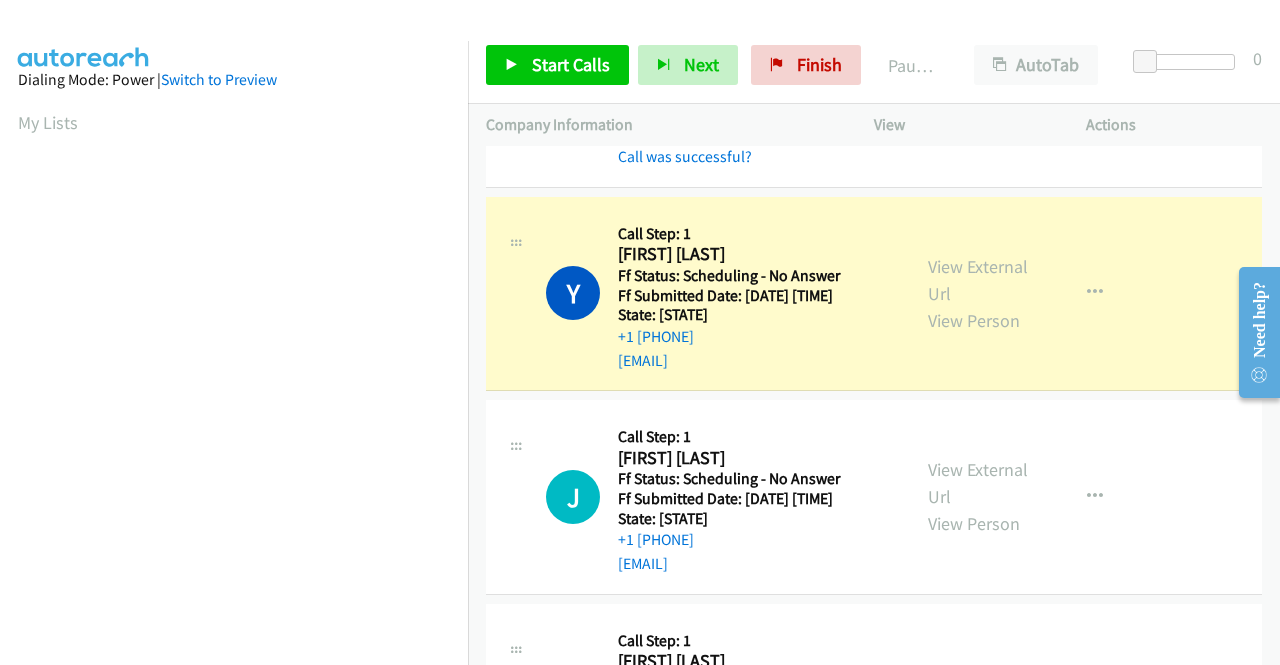 scroll, scrollTop: 456, scrollLeft: 0, axis: vertical 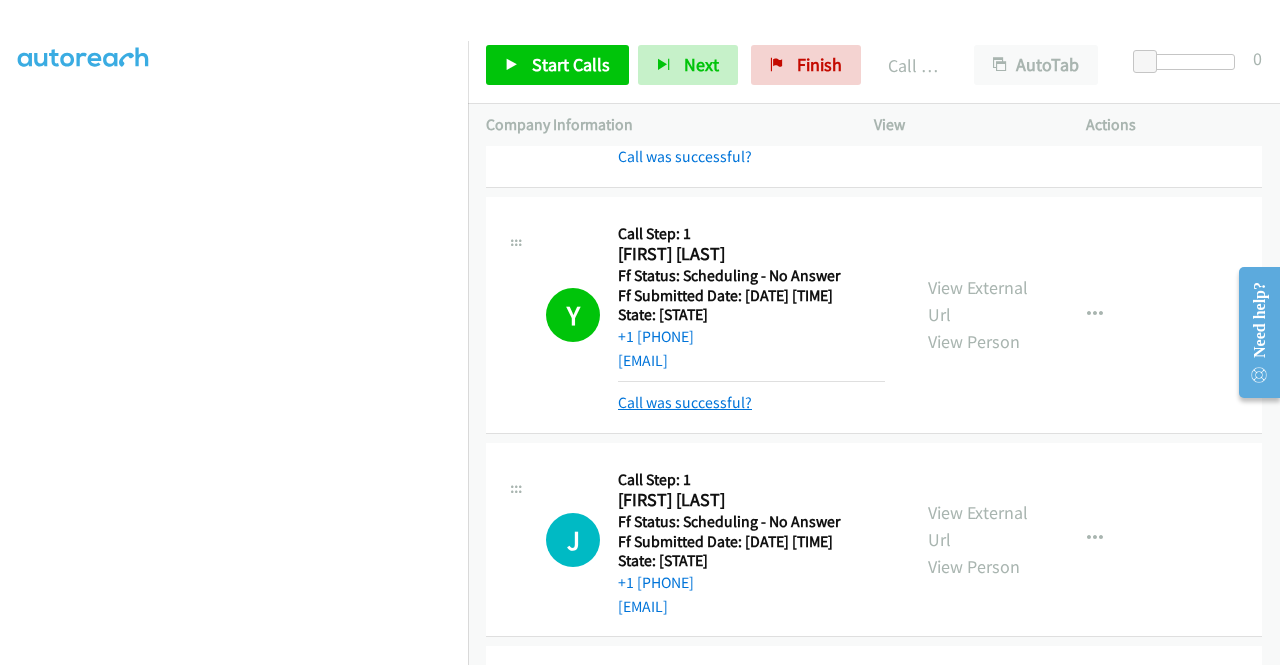 click on "Call was successful?" at bounding box center (685, 402) 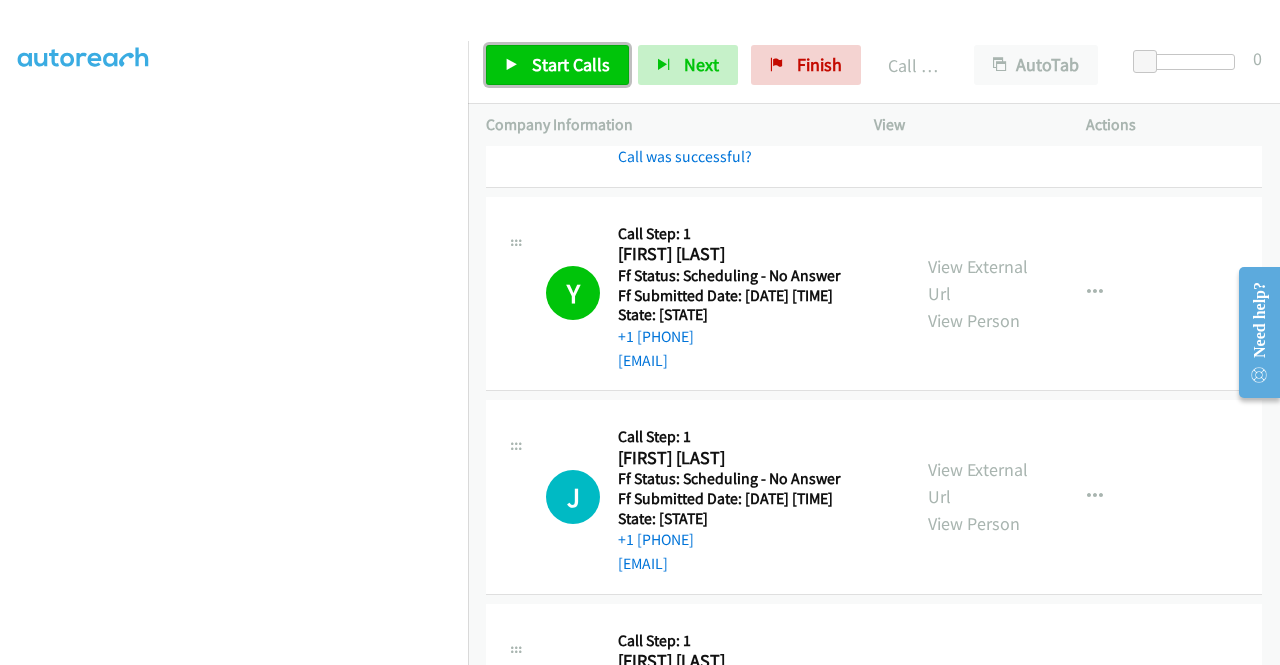 click on "Start Calls" at bounding box center [571, 64] 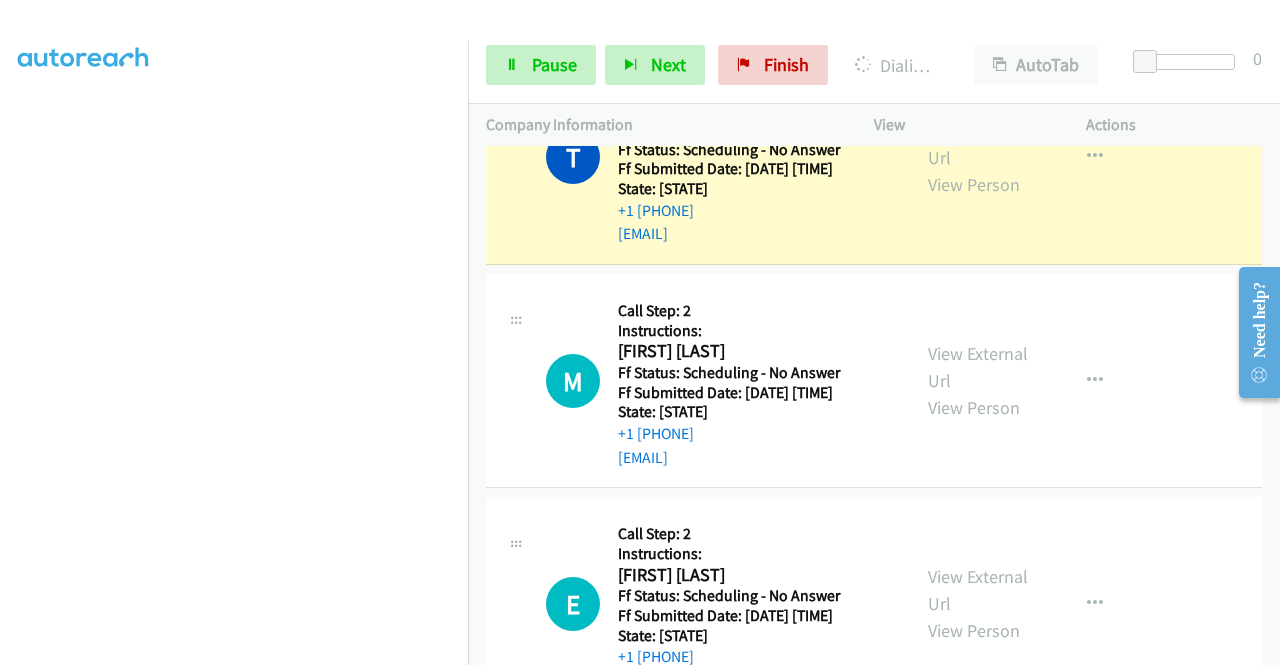 scroll, scrollTop: 3200, scrollLeft: 0, axis: vertical 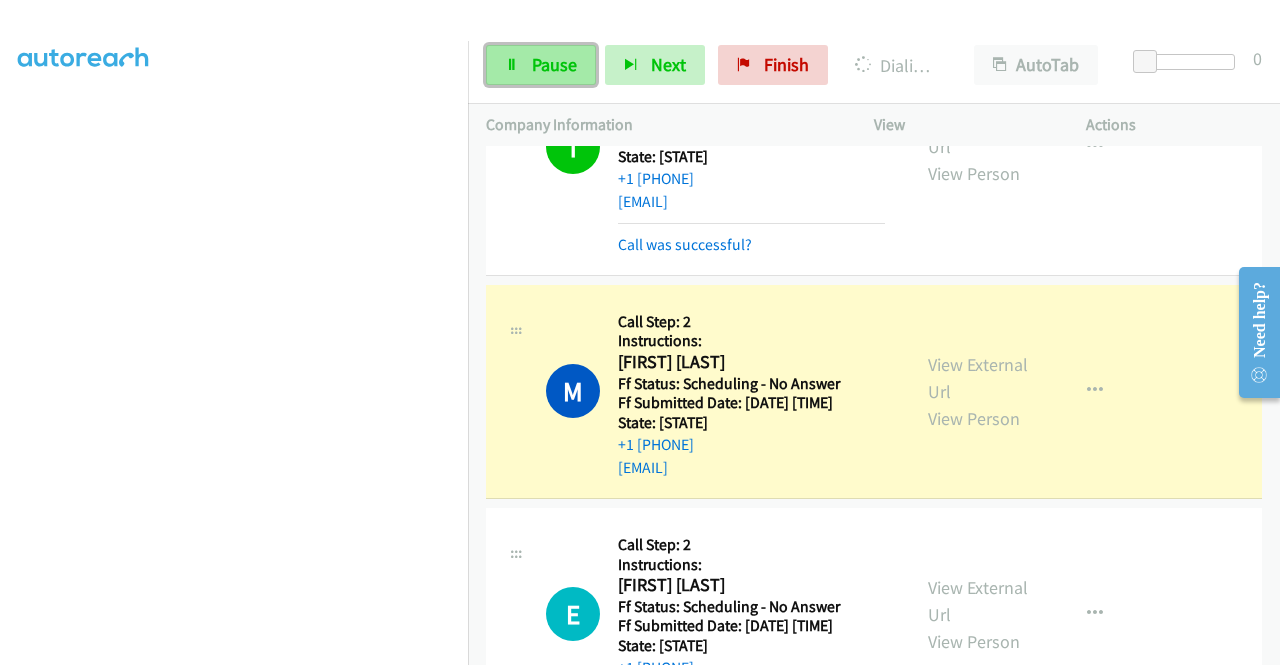 click on "Pause" at bounding box center [554, 64] 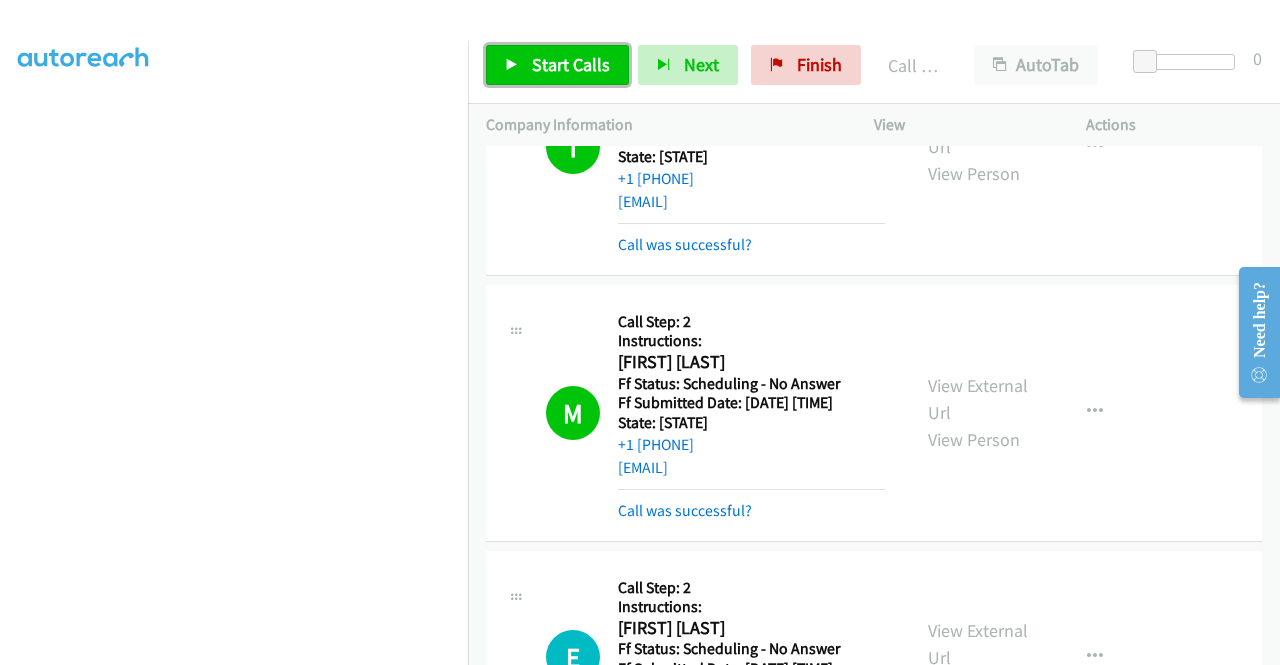 click on "Start Calls" at bounding box center [571, 64] 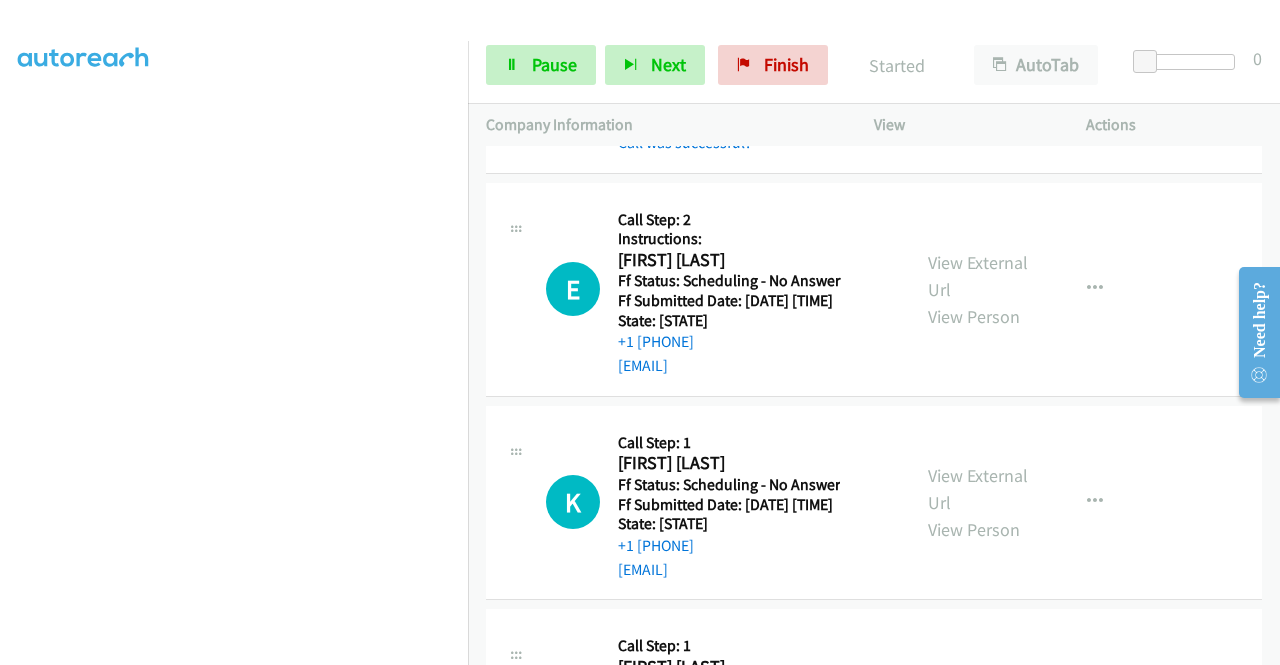 scroll, scrollTop: 3600, scrollLeft: 0, axis: vertical 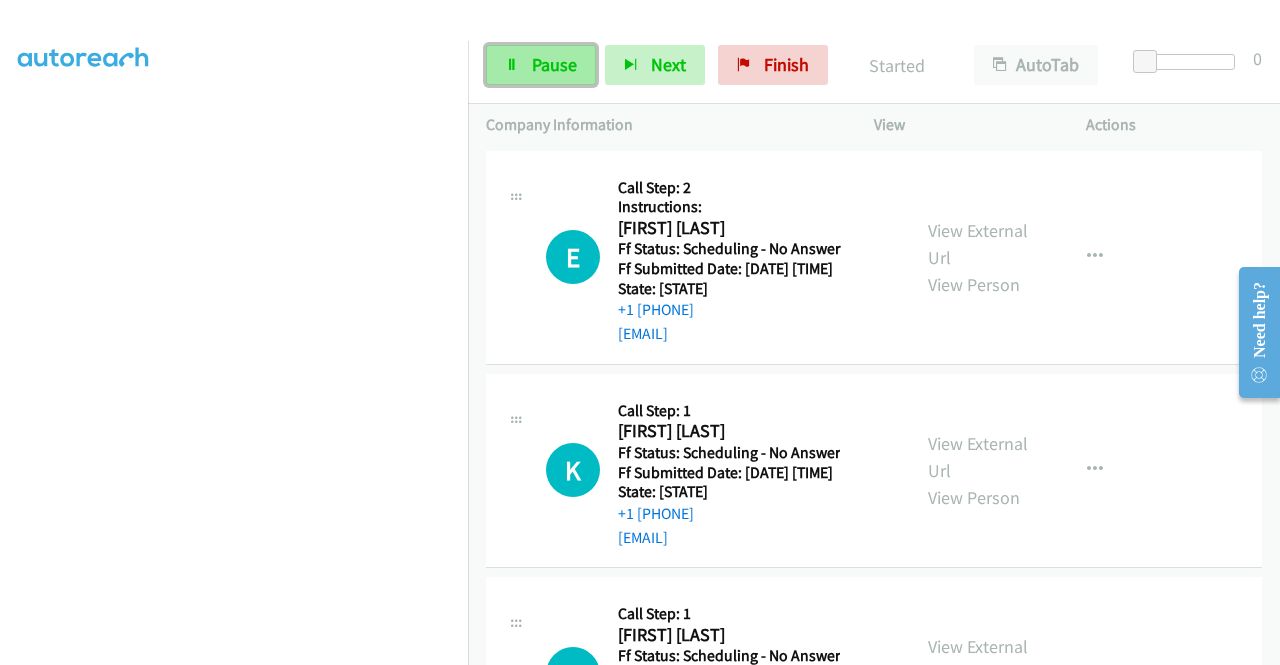 click on "Pause" at bounding box center [554, 64] 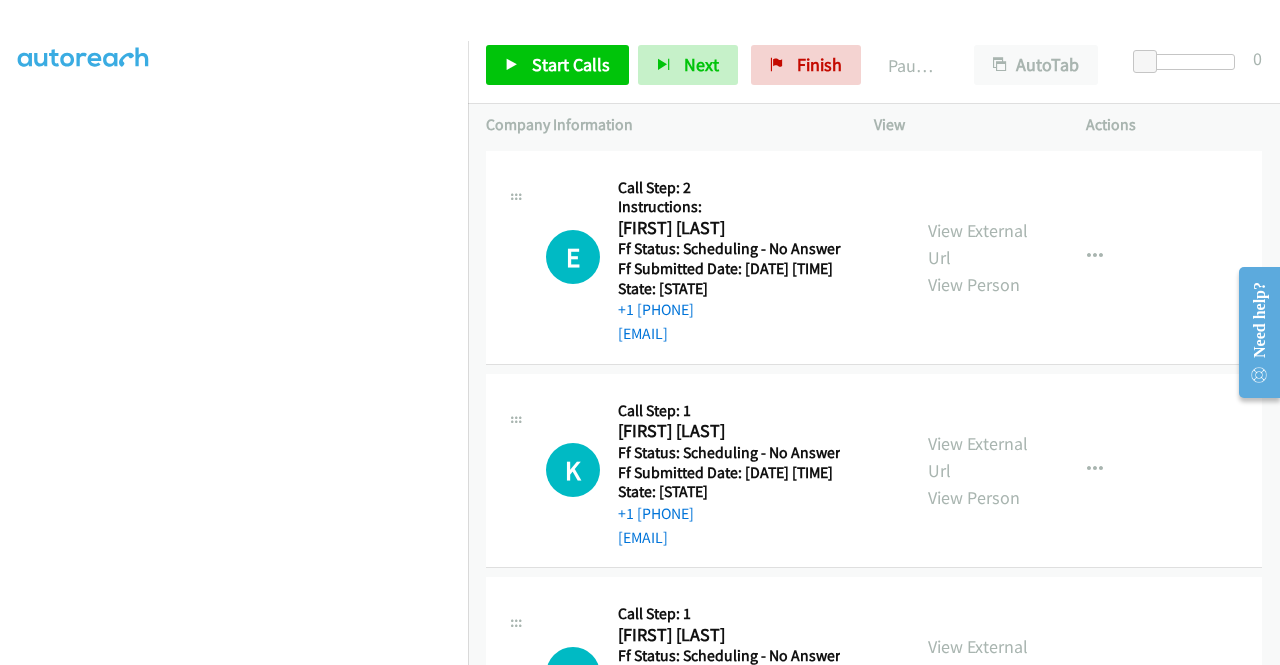 scroll, scrollTop: 456, scrollLeft: 0, axis: vertical 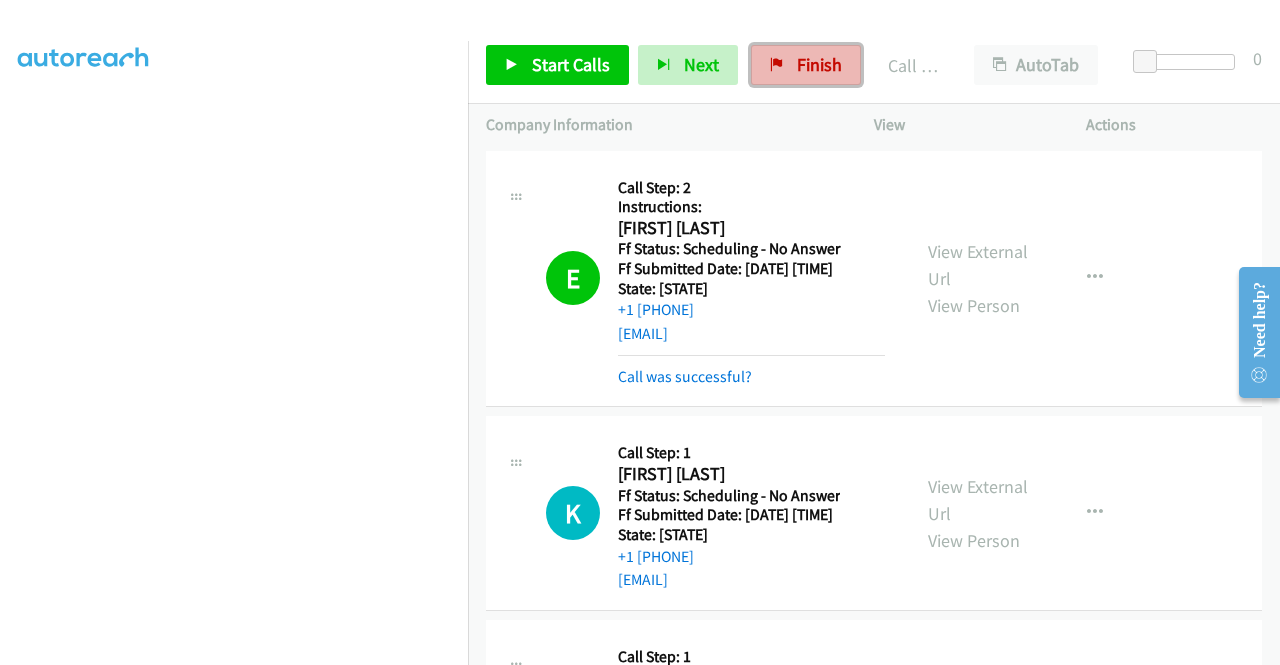 click on "Finish" at bounding box center (819, 64) 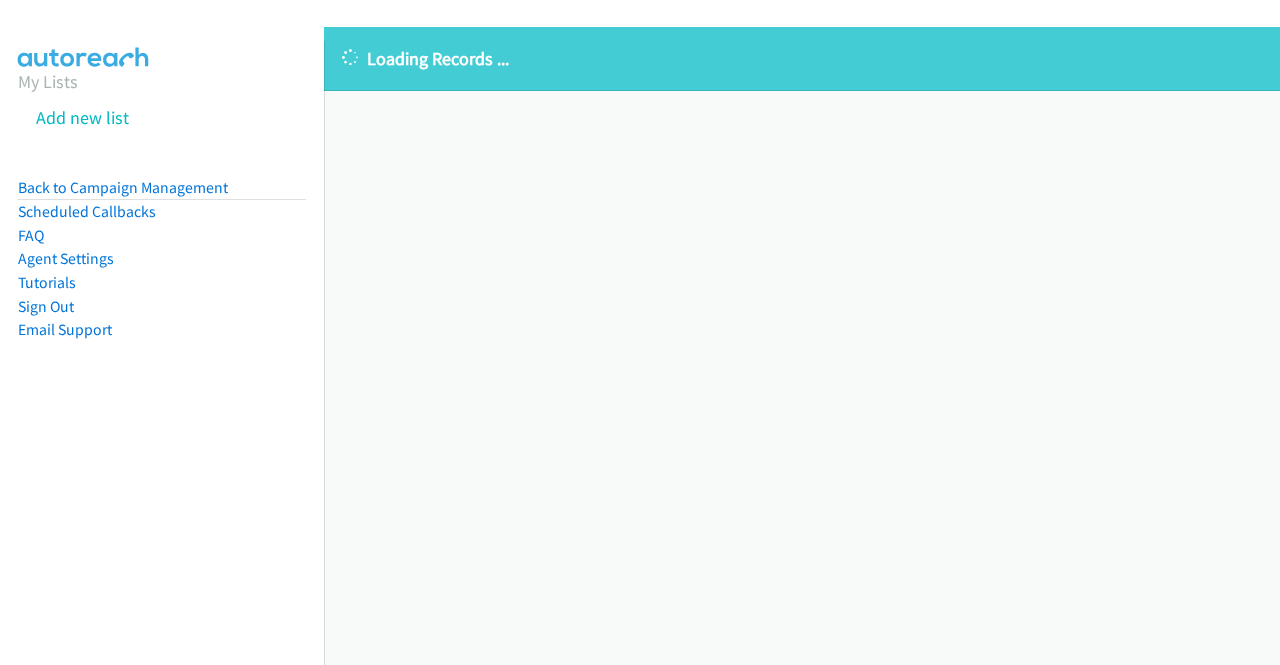 scroll, scrollTop: 0, scrollLeft: 0, axis: both 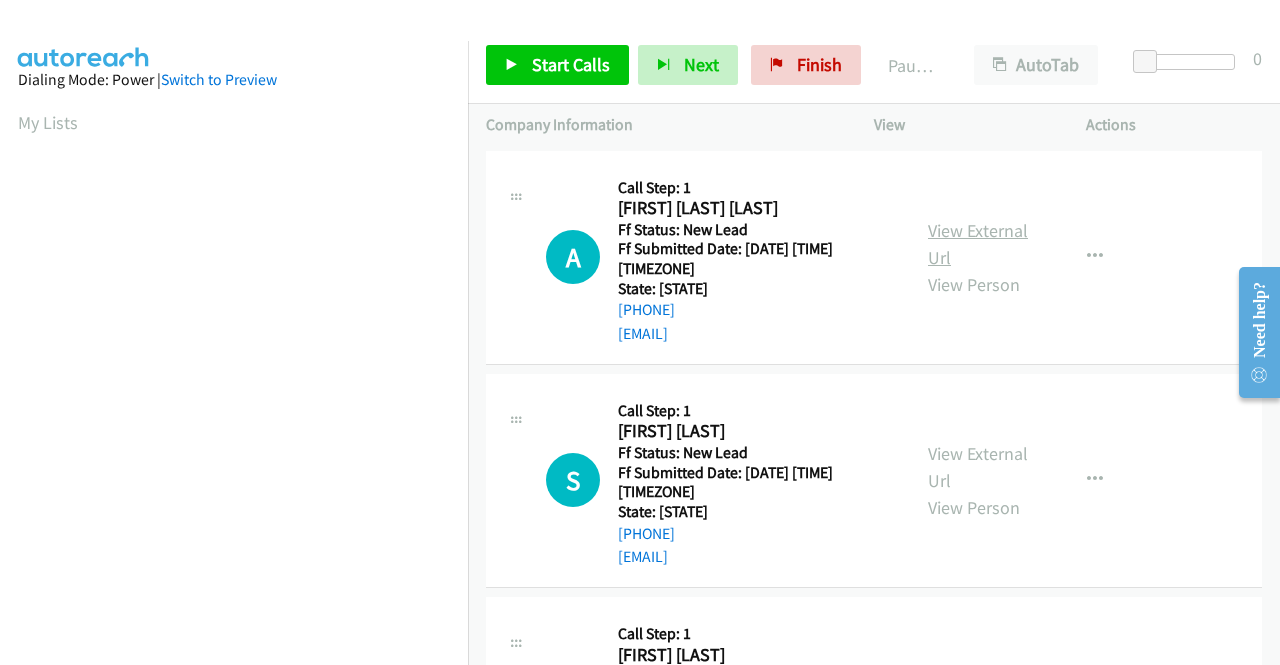 click on "View External Url" at bounding box center [978, 244] 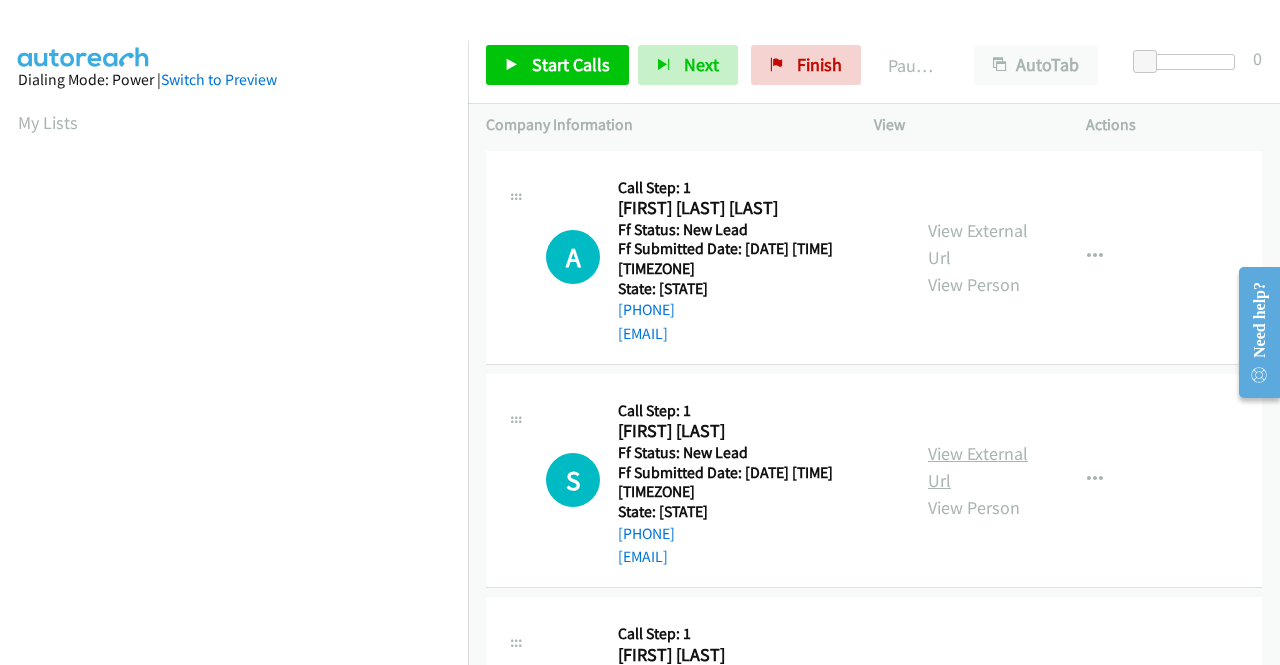 click on "View External Url" at bounding box center (978, 467) 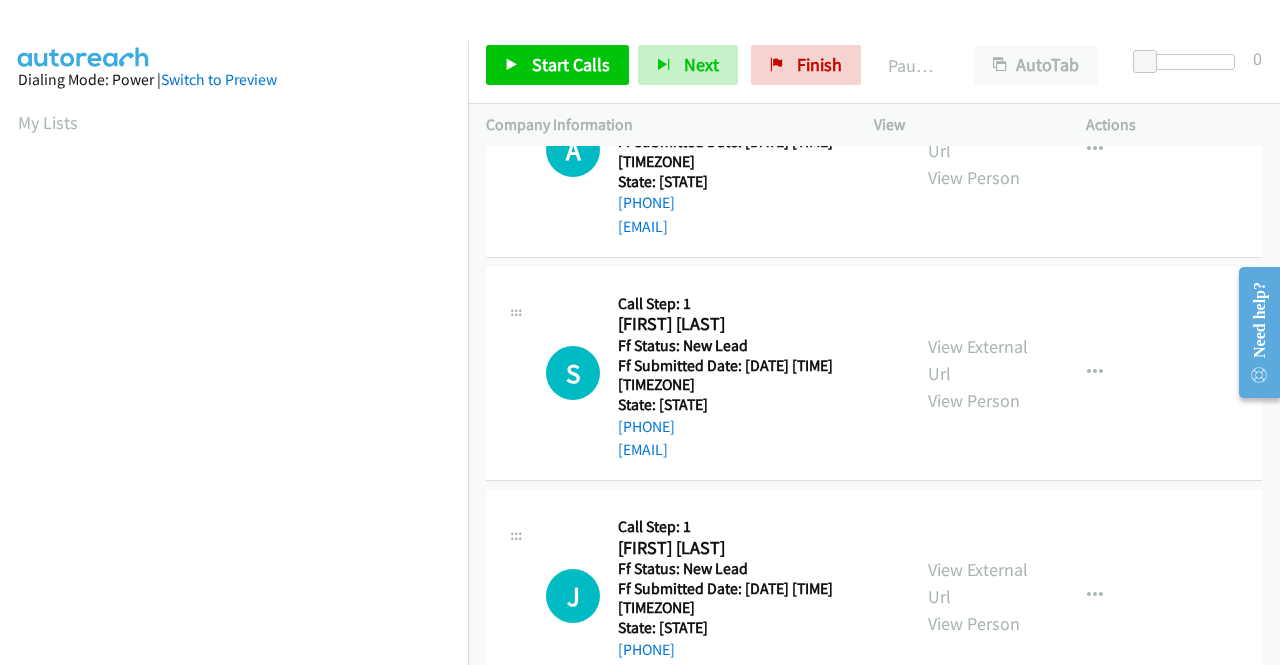 scroll, scrollTop: 200, scrollLeft: 0, axis: vertical 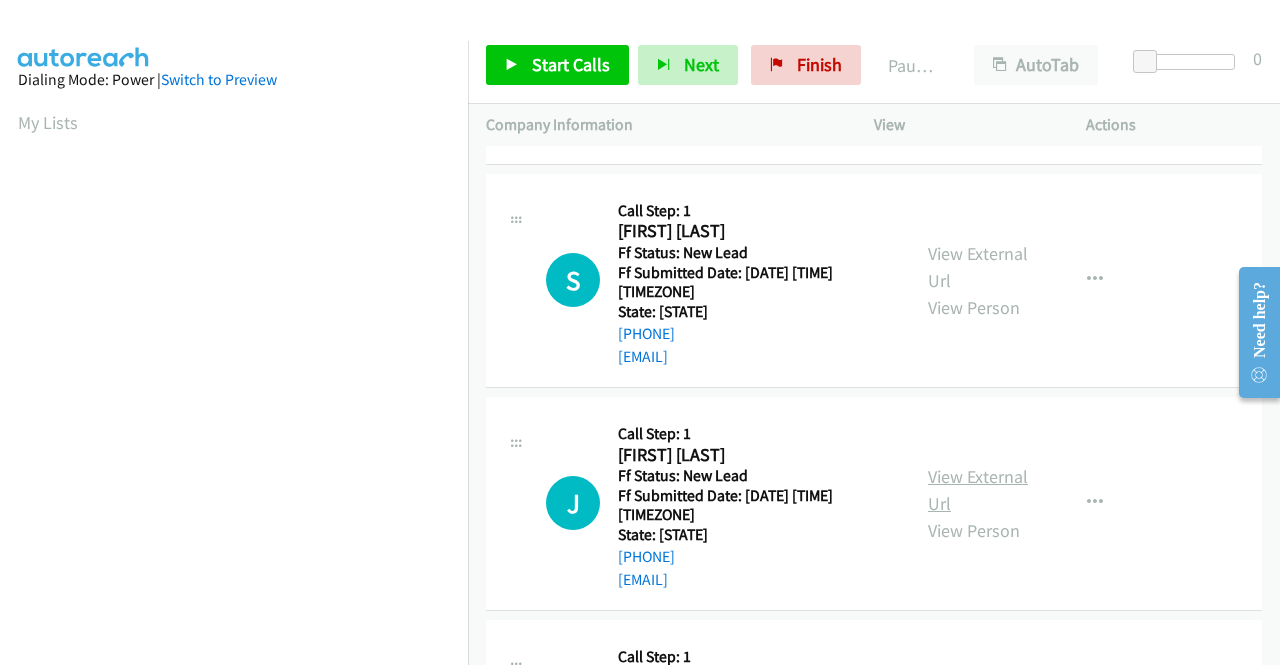 click on "View External Url" at bounding box center (978, 490) 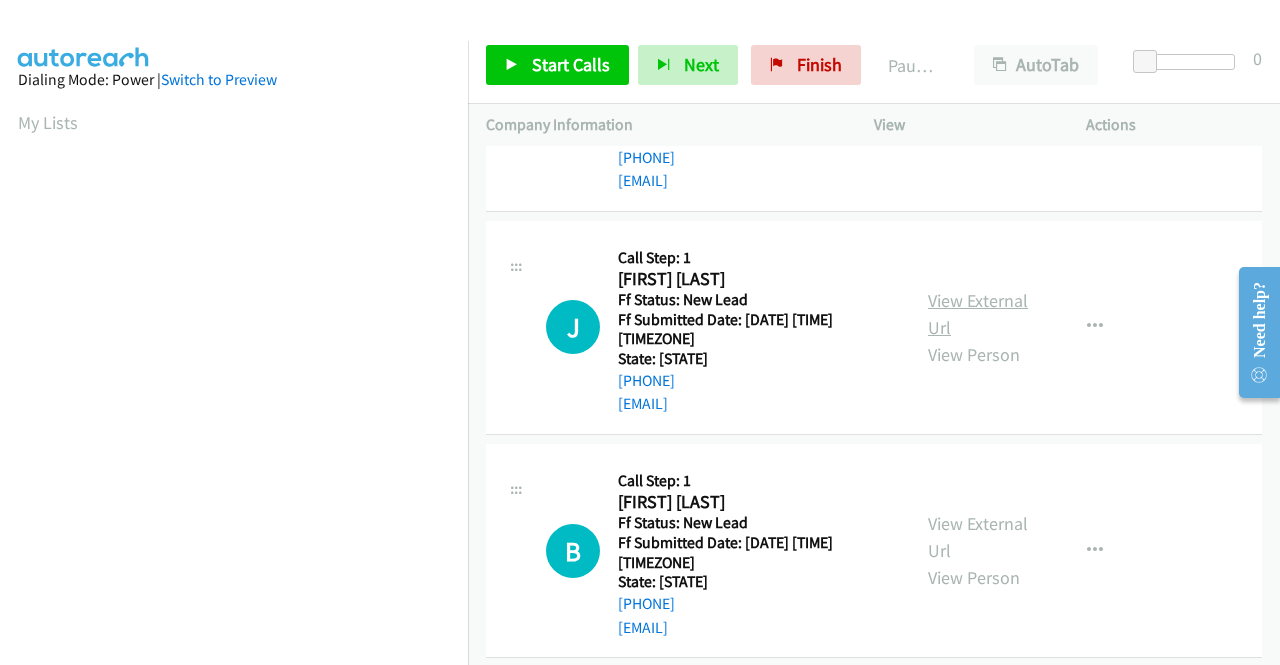 scroll, scrollTop: 400, scrollLeft: 0, axis: vertical 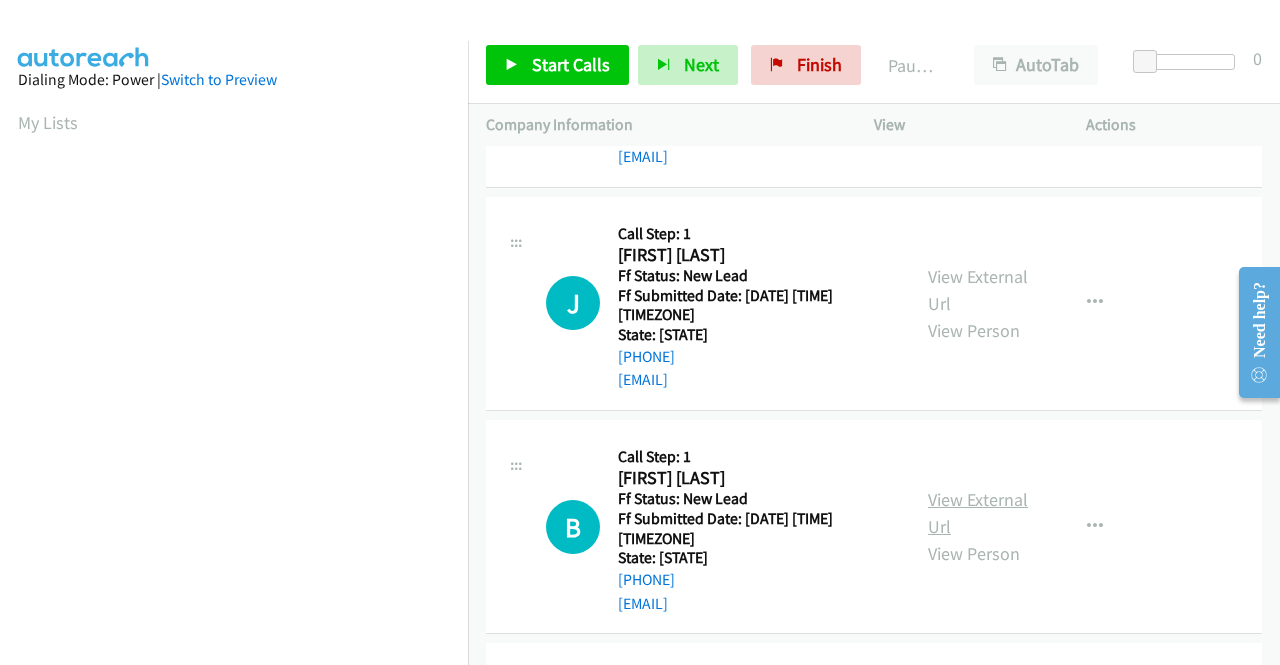 click on "View External Url" at bounding box center [978, 513] 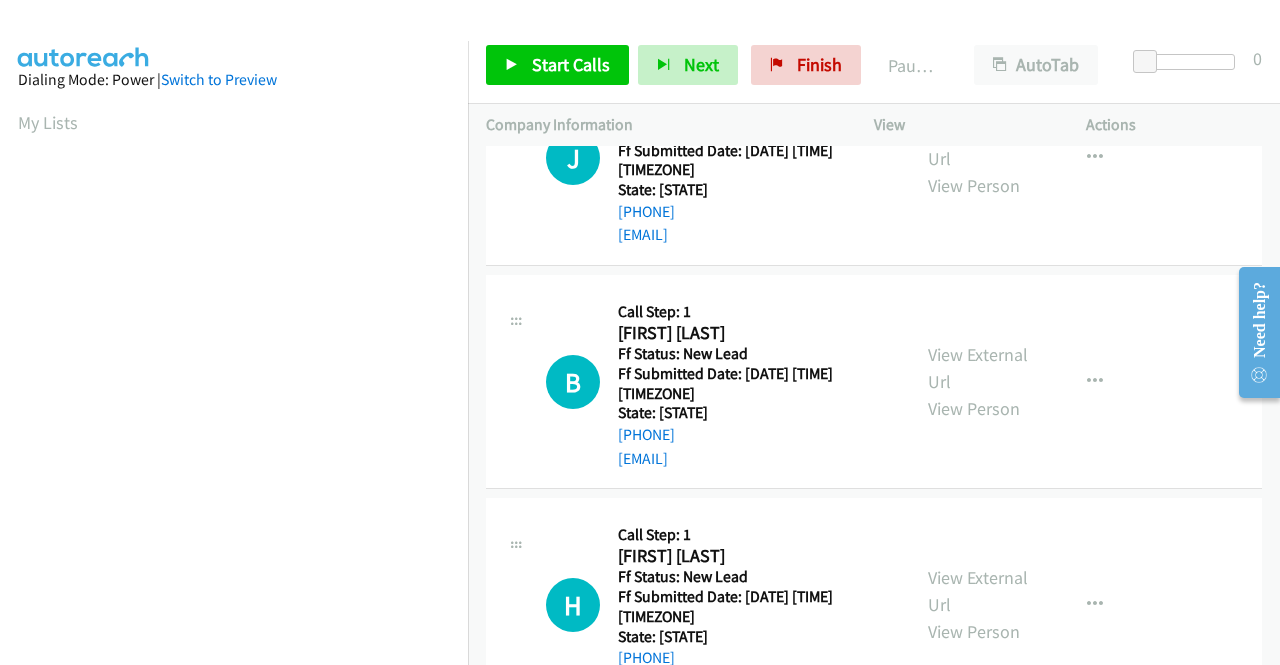 scroll, scrollTop: 600, scrollLeft: 0, axis: vertical 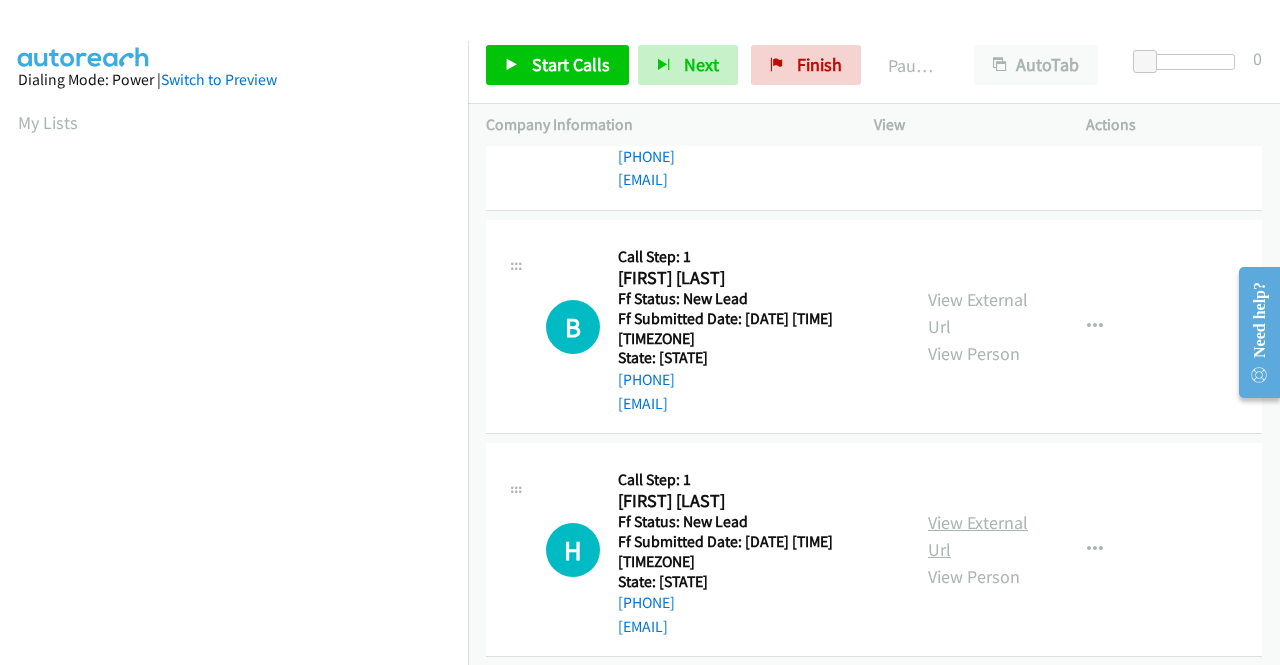 click on "View External Url" at bounding box center [978, 536] 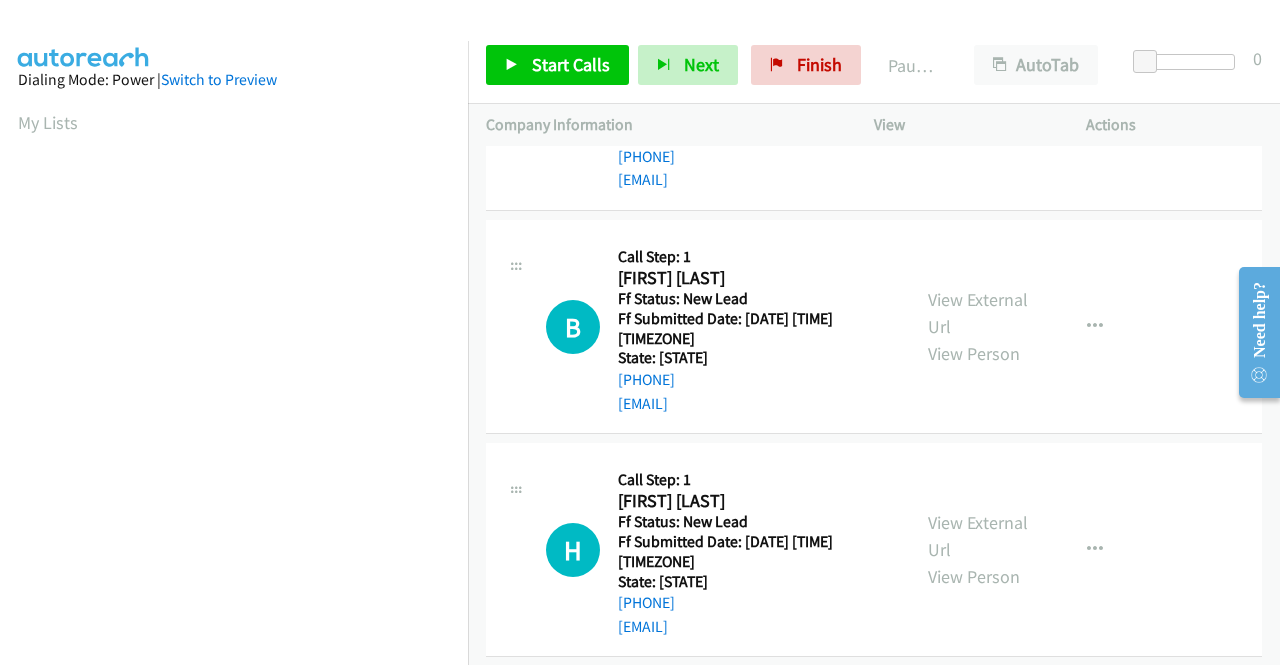 scroll, scrollTop: 159, scrollLeft: 0, axis: vertical 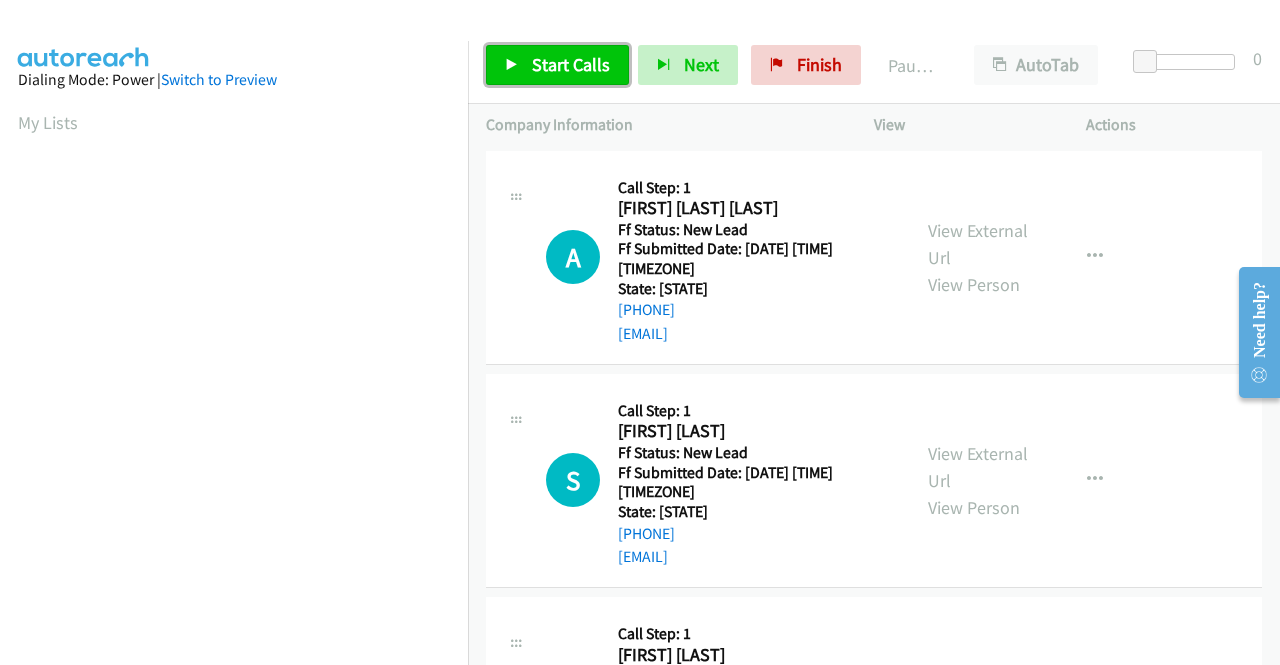 click on "Start Calls" at bounding box center [571, 64] 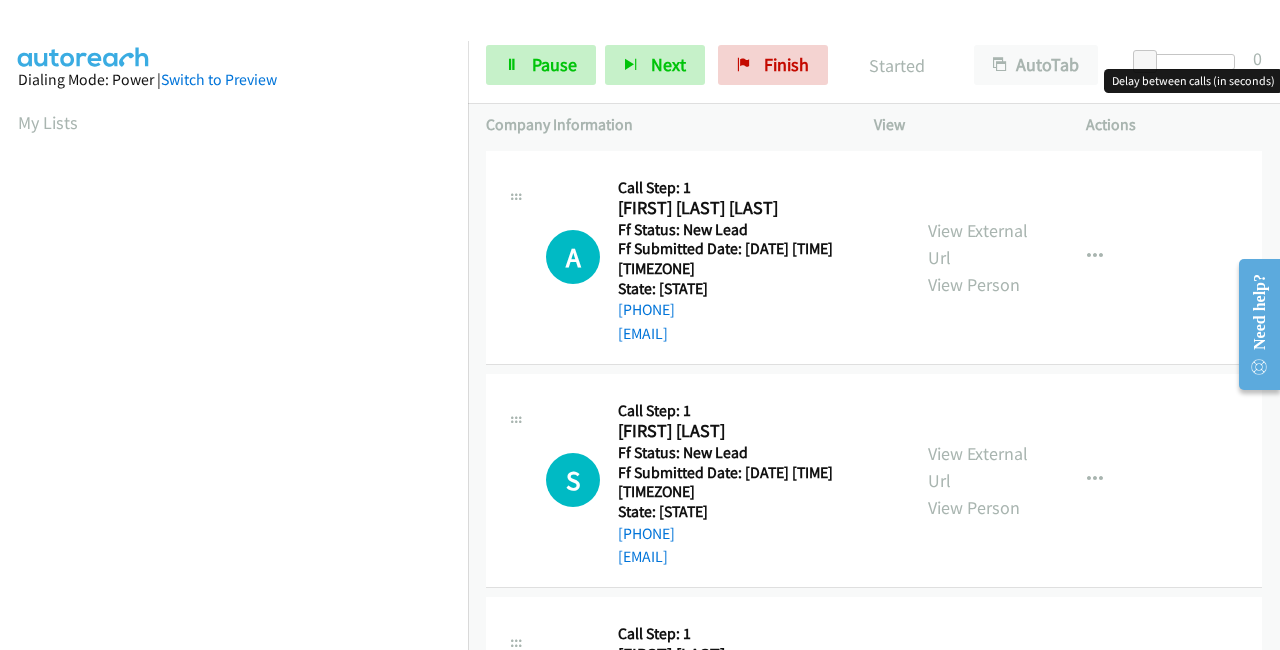 click at bounding box center [1189, 62] 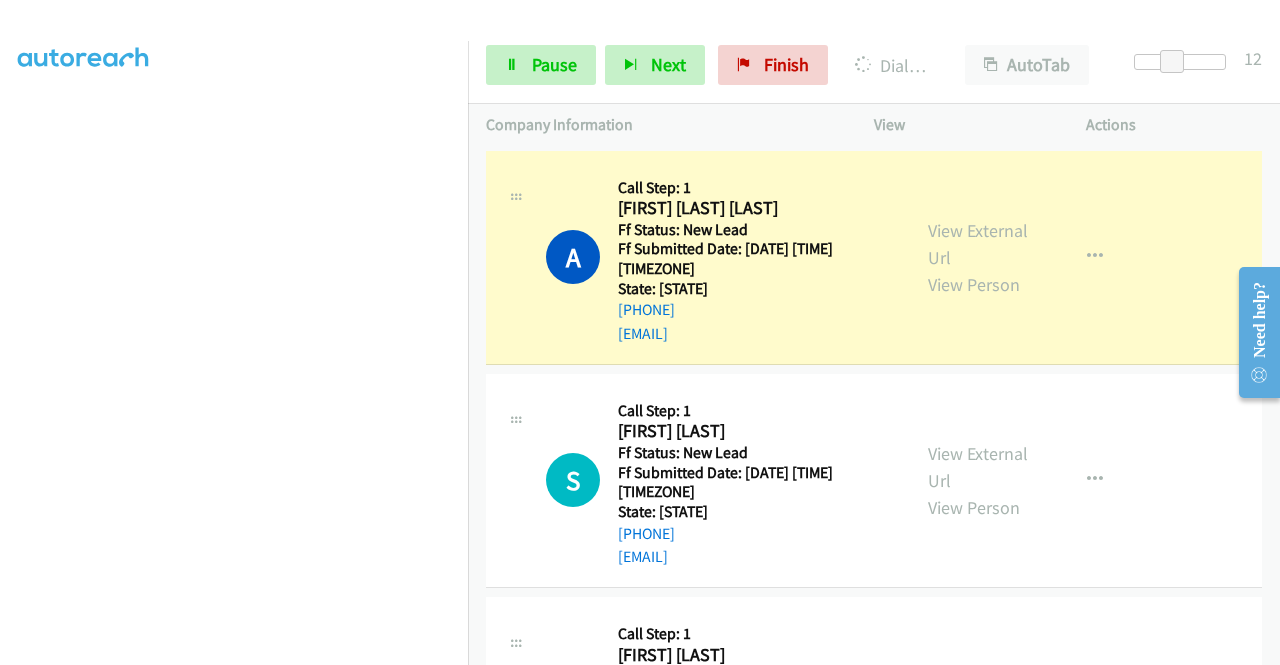 scroll, scrollTop: 0, scrollLeft: 0, axis: both 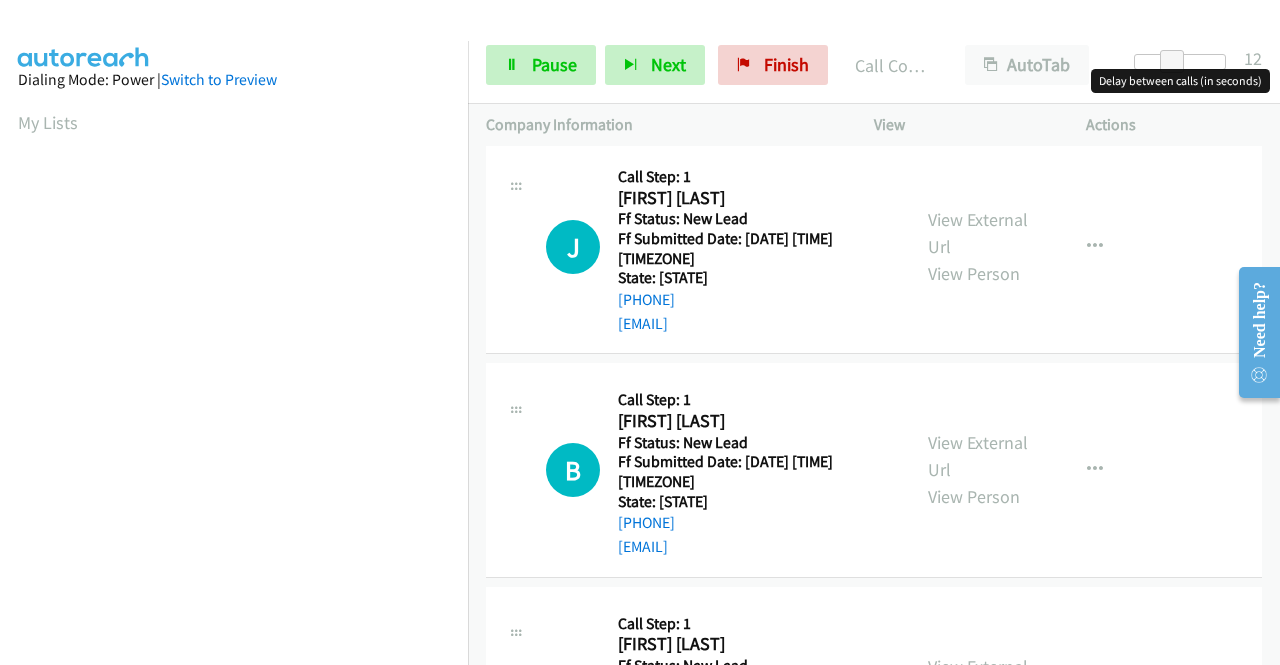 click at bounding box center (1180, 62) 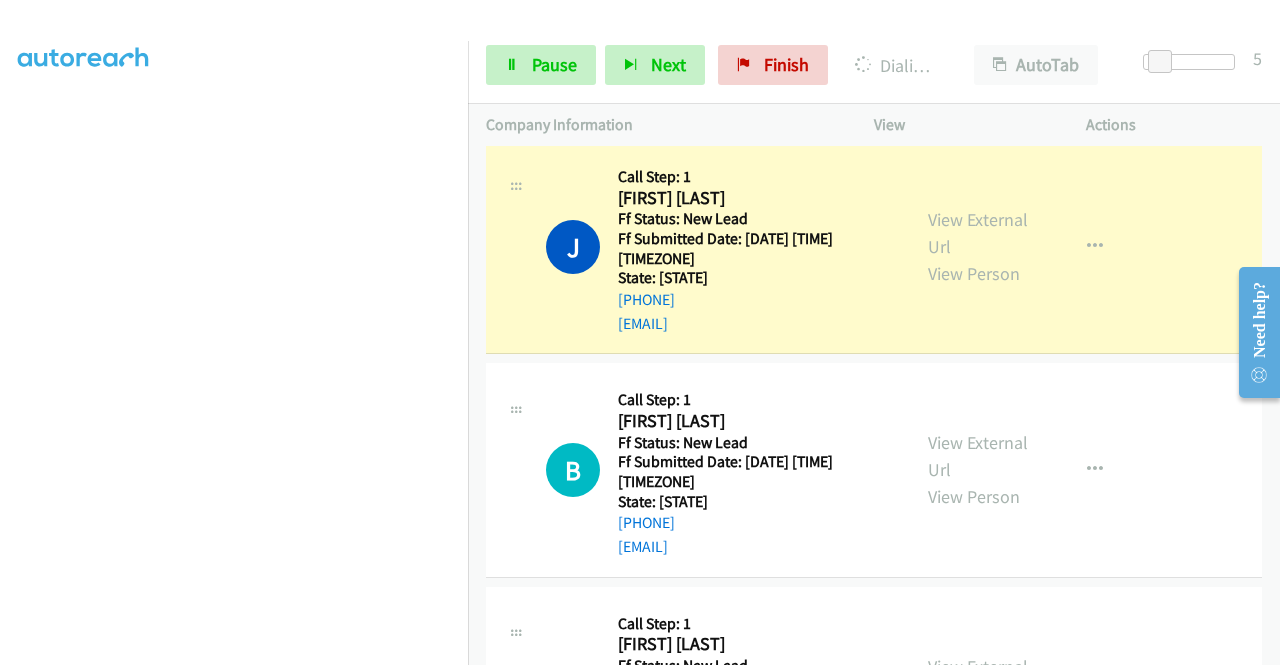 scroll, scrollTop: 0, scrollLeft: 0, axis: both 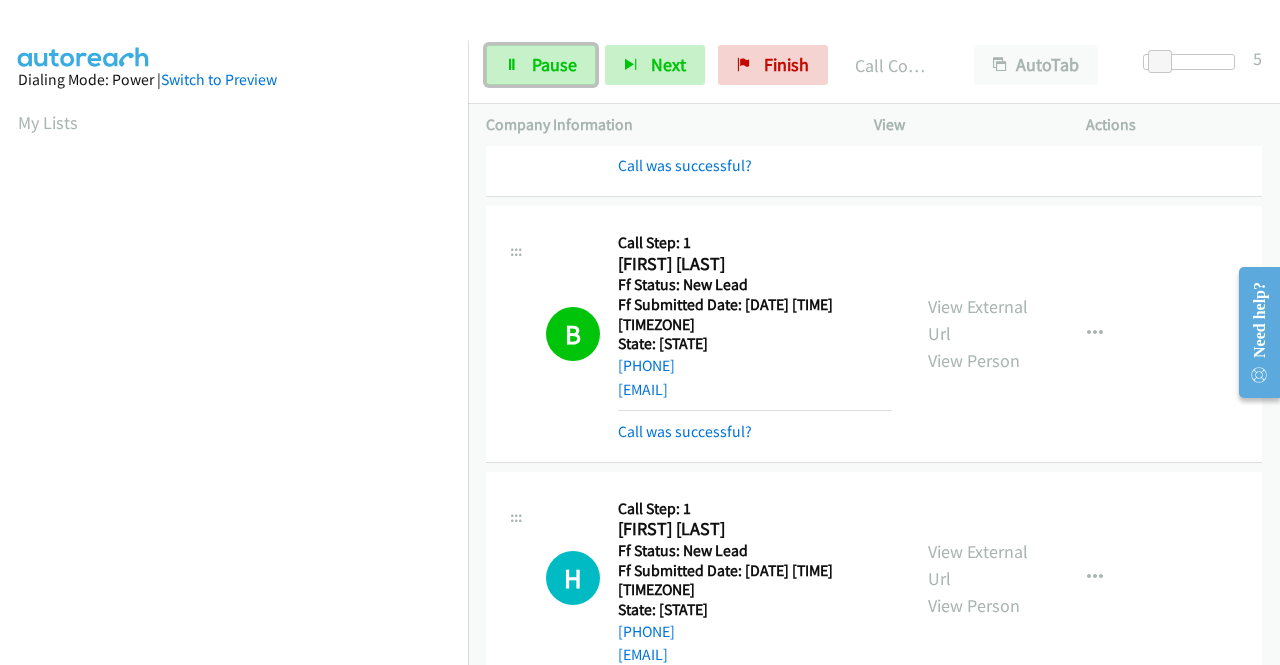 drag, startPoint x: 533, startPoint y: 56, endPoint x: 514, endPoint y: 66, distance: 21.470911 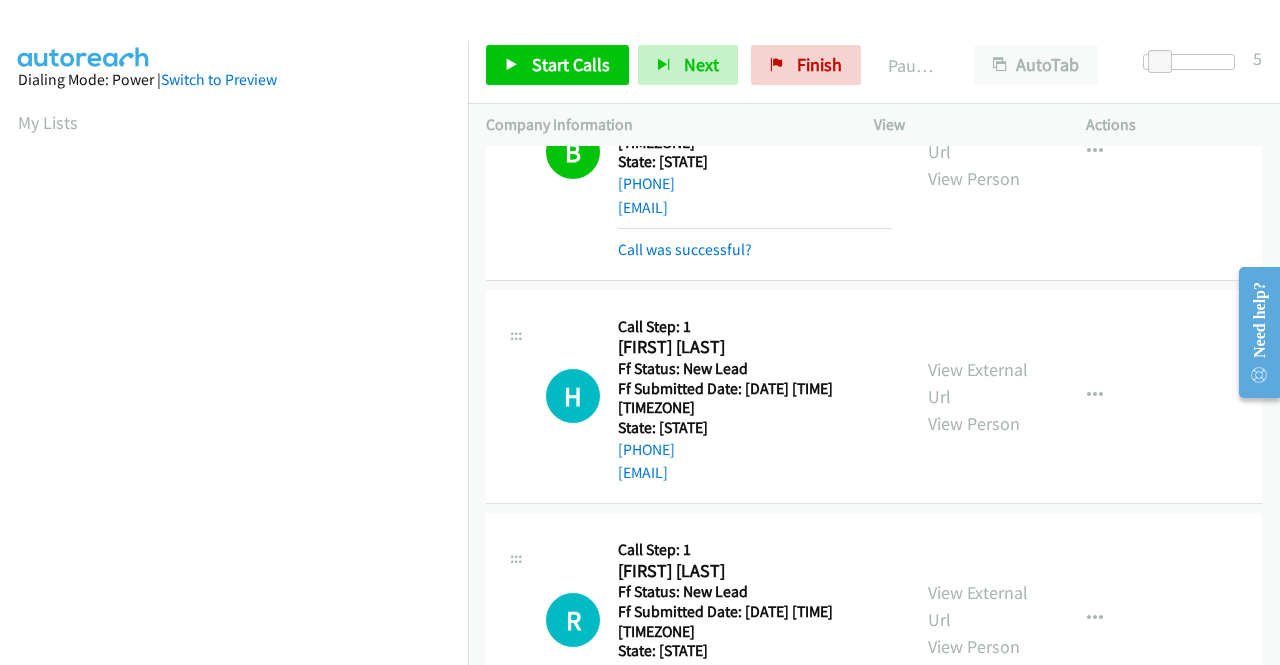 scroll, scrollTop: 942, scrollLeft: 0, axis: vertical 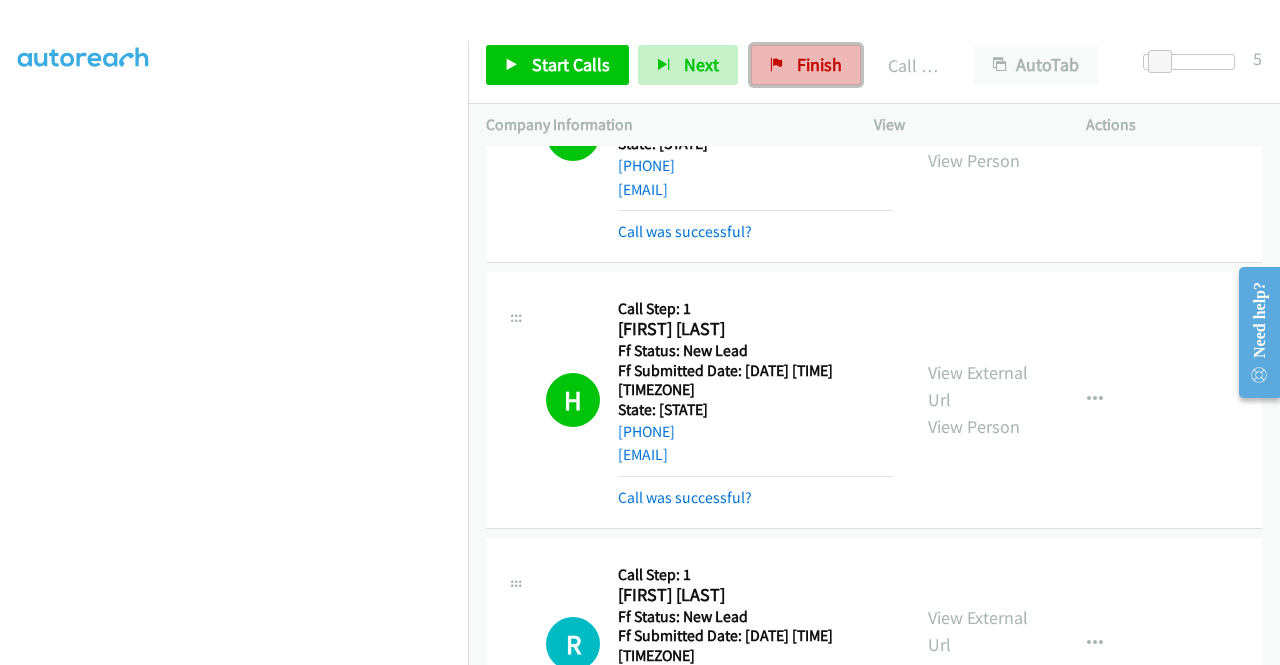 click on "Finish" at bounding box center [819, 64] 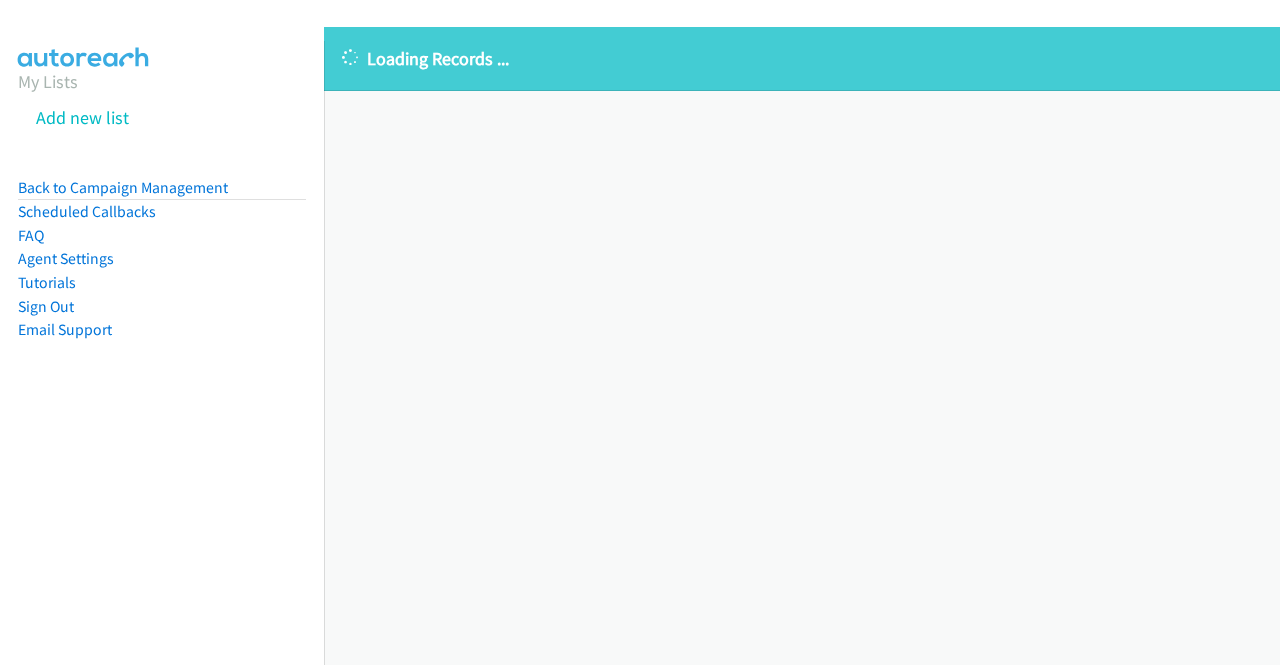 scroll, scrollTop: 0, scrollLeft: 0, axis: both 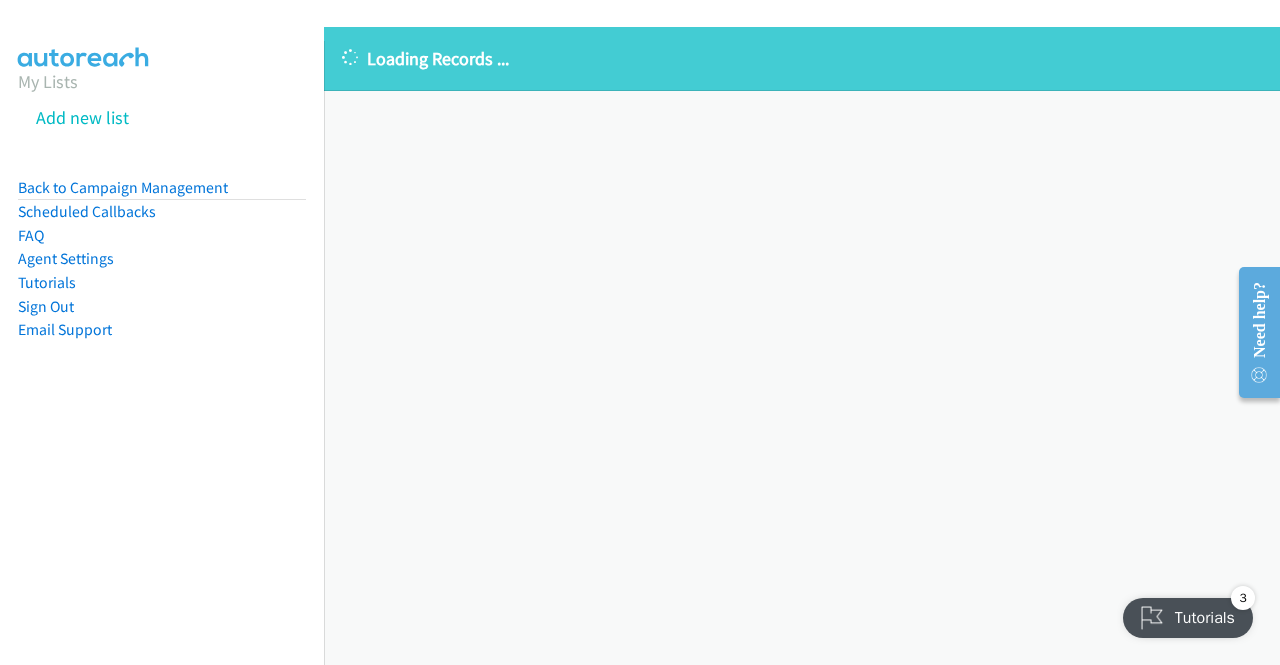 drag, startPoint x: 558, startPoint y: 51, endPoint x: 324, endPoint y: 62, distance: 234.2584 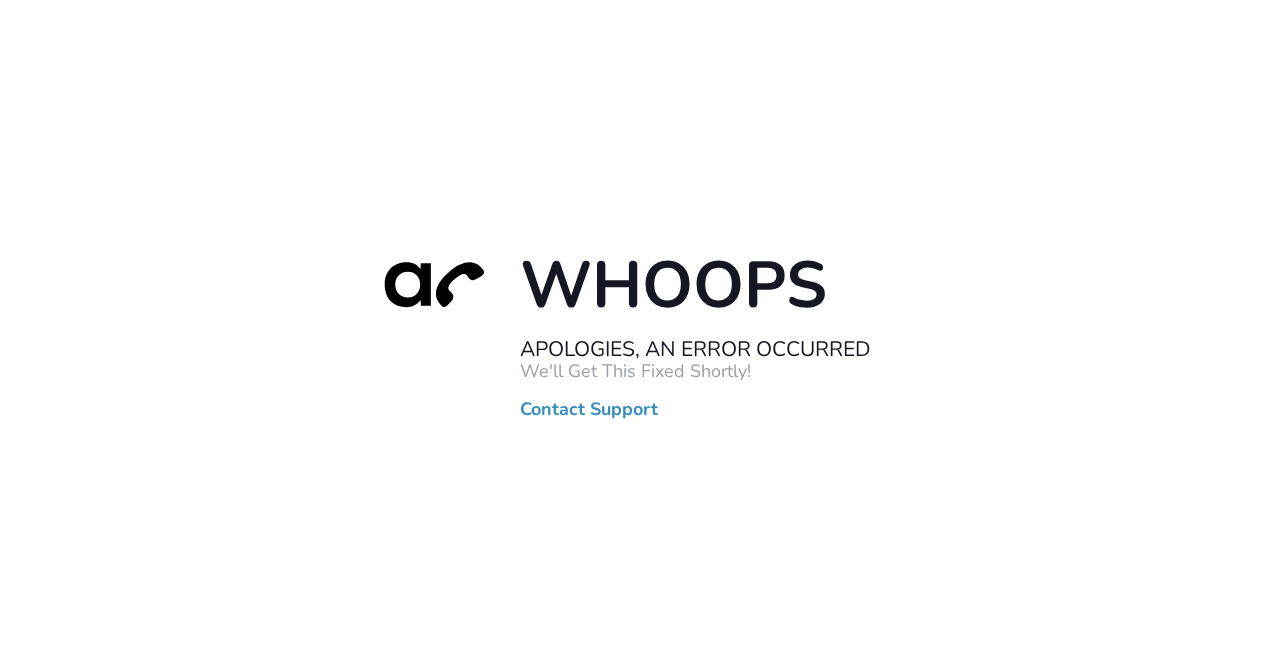 scroll, scrollTop: 0, scrollLeft: 0, axis: both 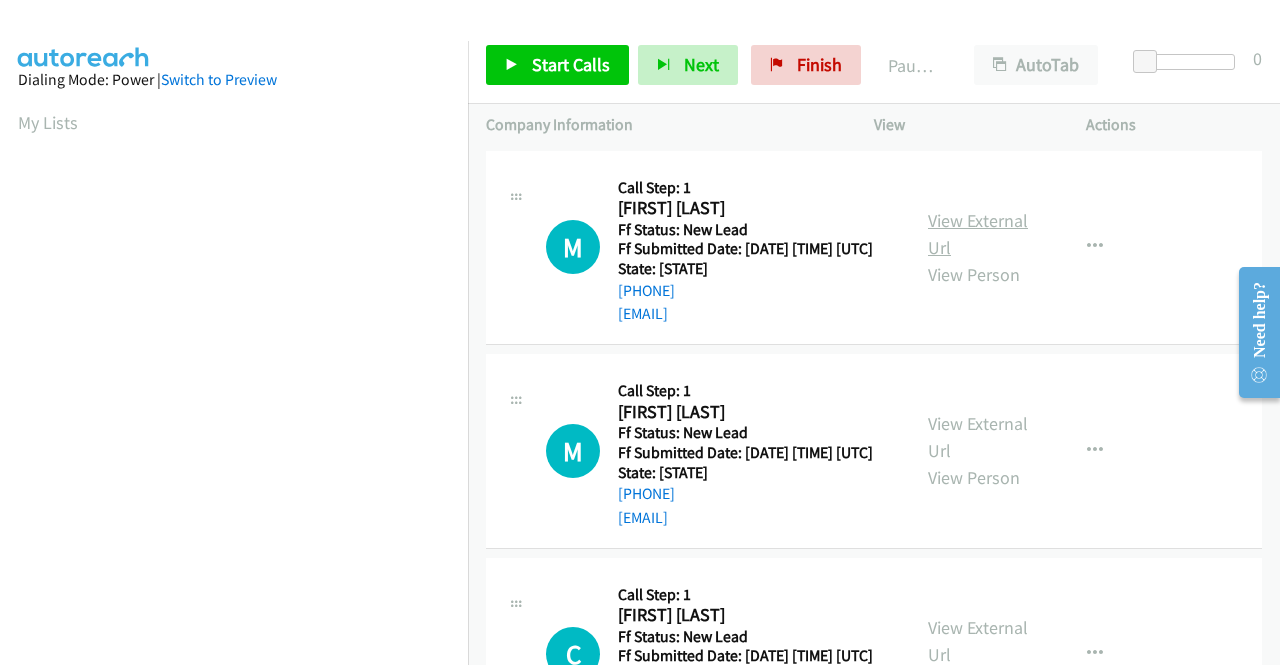 click on "View External Url" at bounding box center (978, 234) 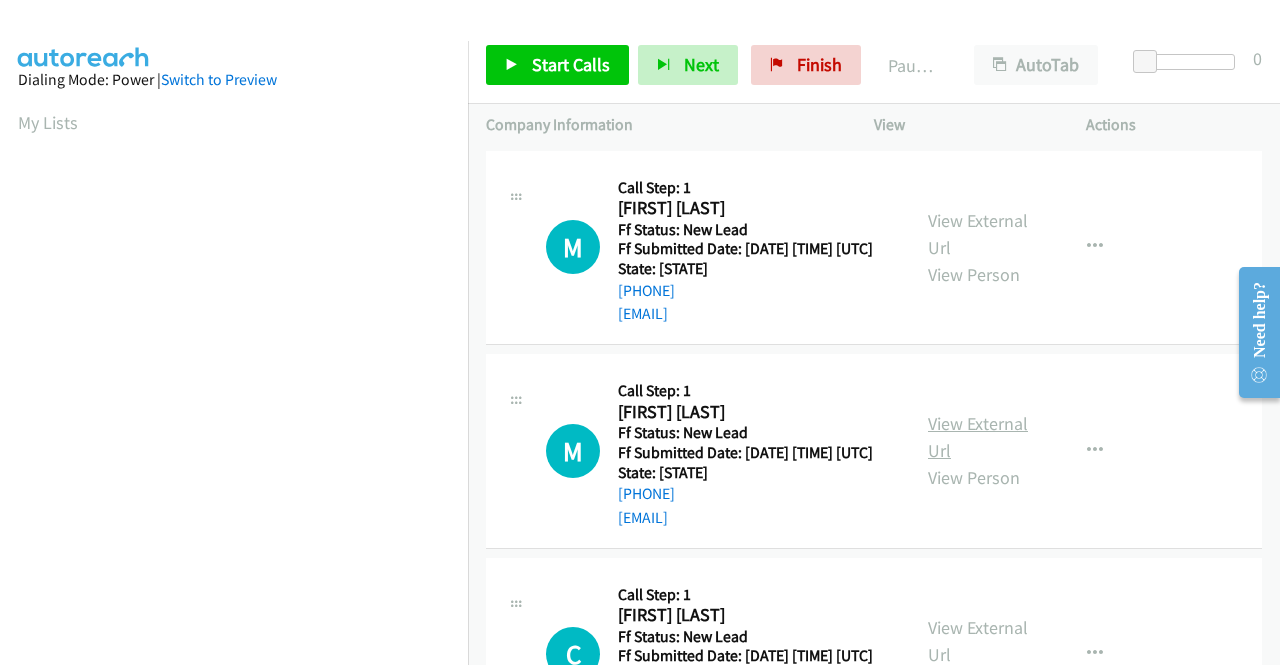 click on "View External Url" at bounding box center (978, 437) 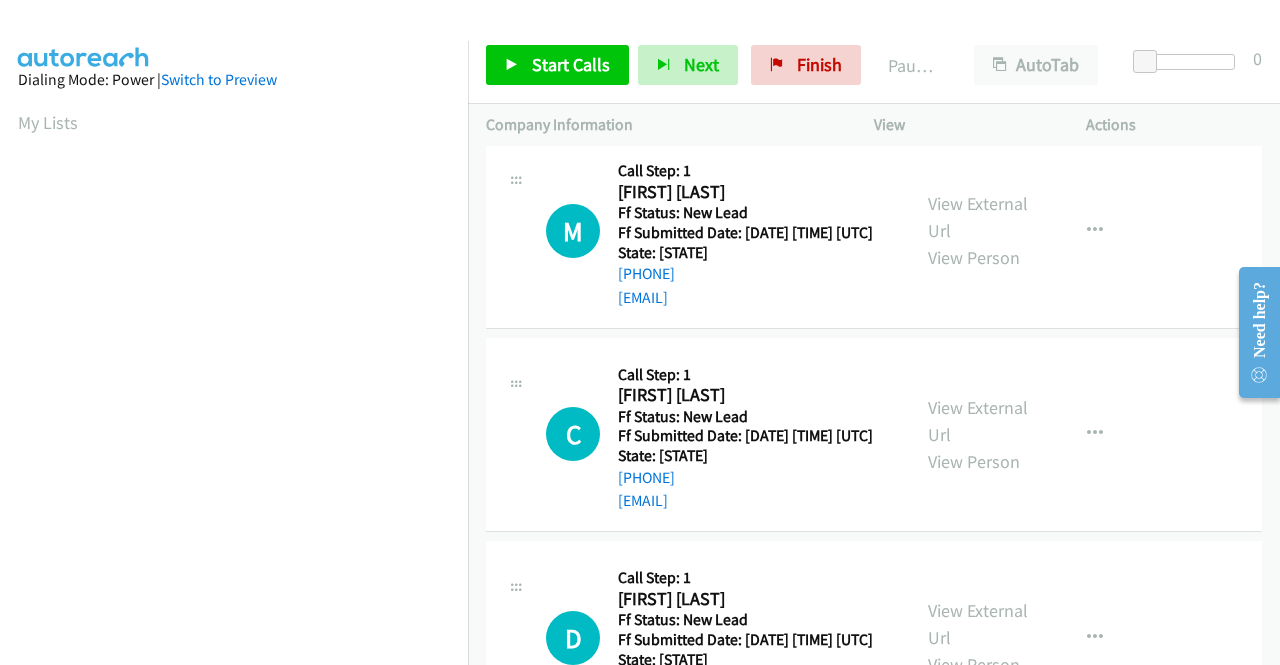 scroll, scrollTop: 300, scrollLeft: 0, axis: vertical 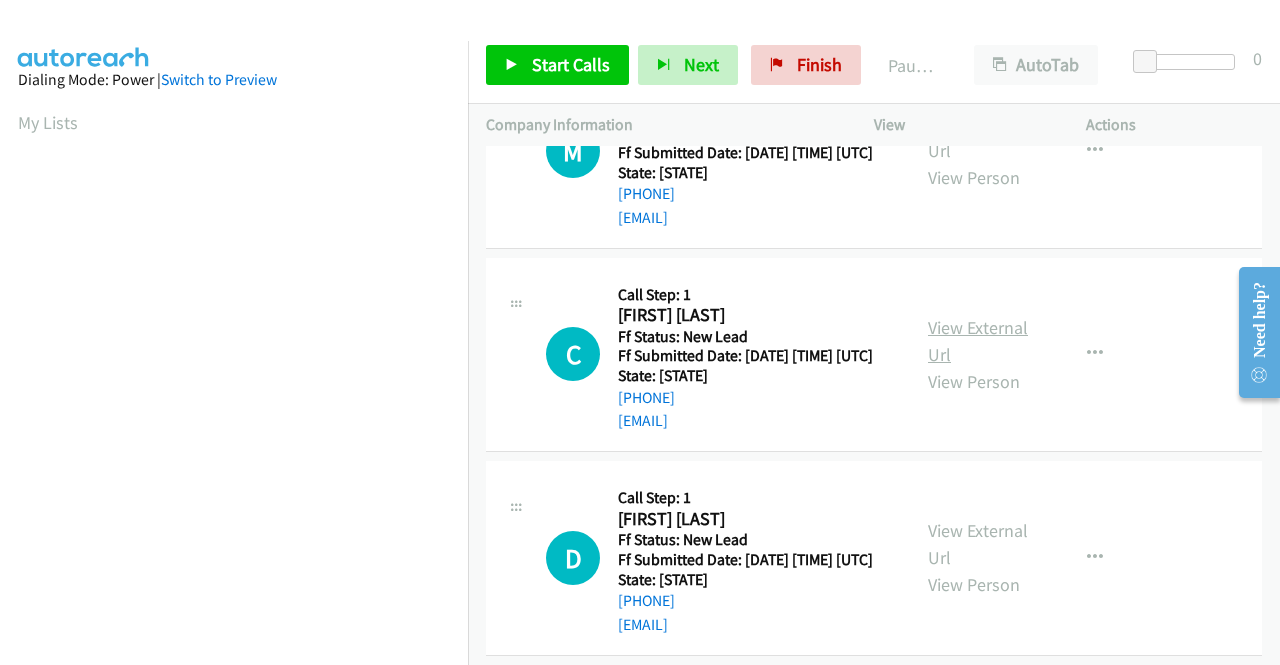 click on "View External Url" at bounding box center [978, 341] 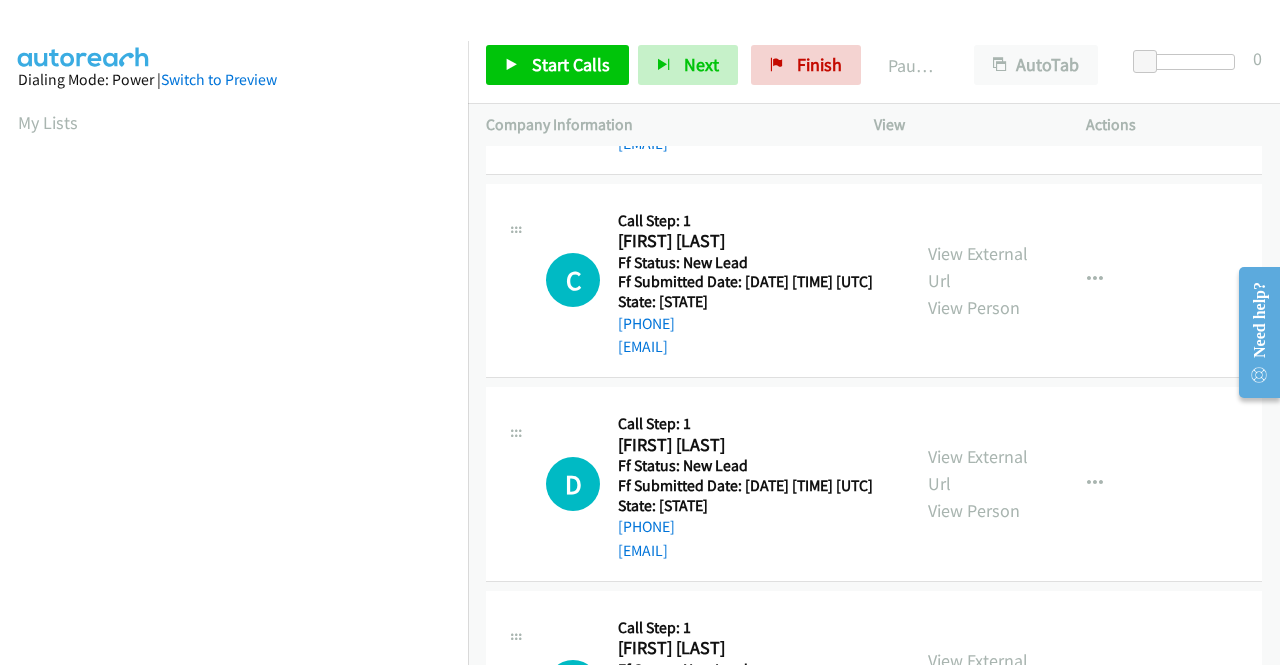 scroll, scrollTop: 500, scrollLeft: 0, axis: vertical 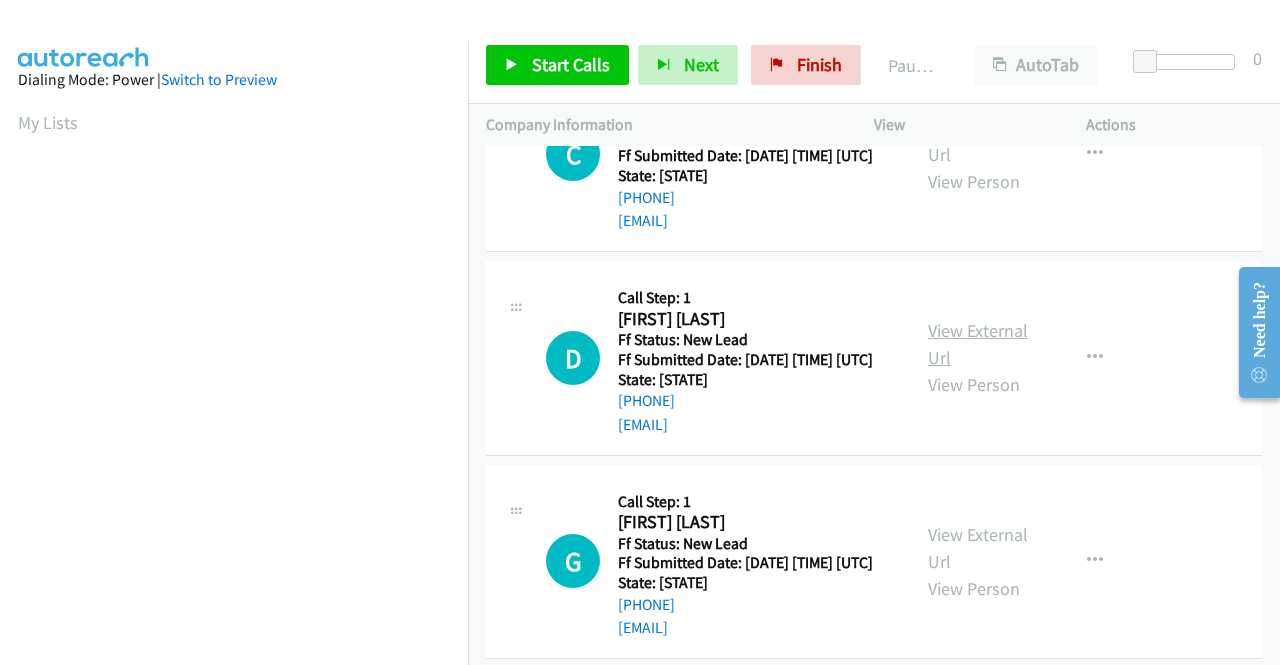 click on "View External Url" at bounding box center (978, 344) 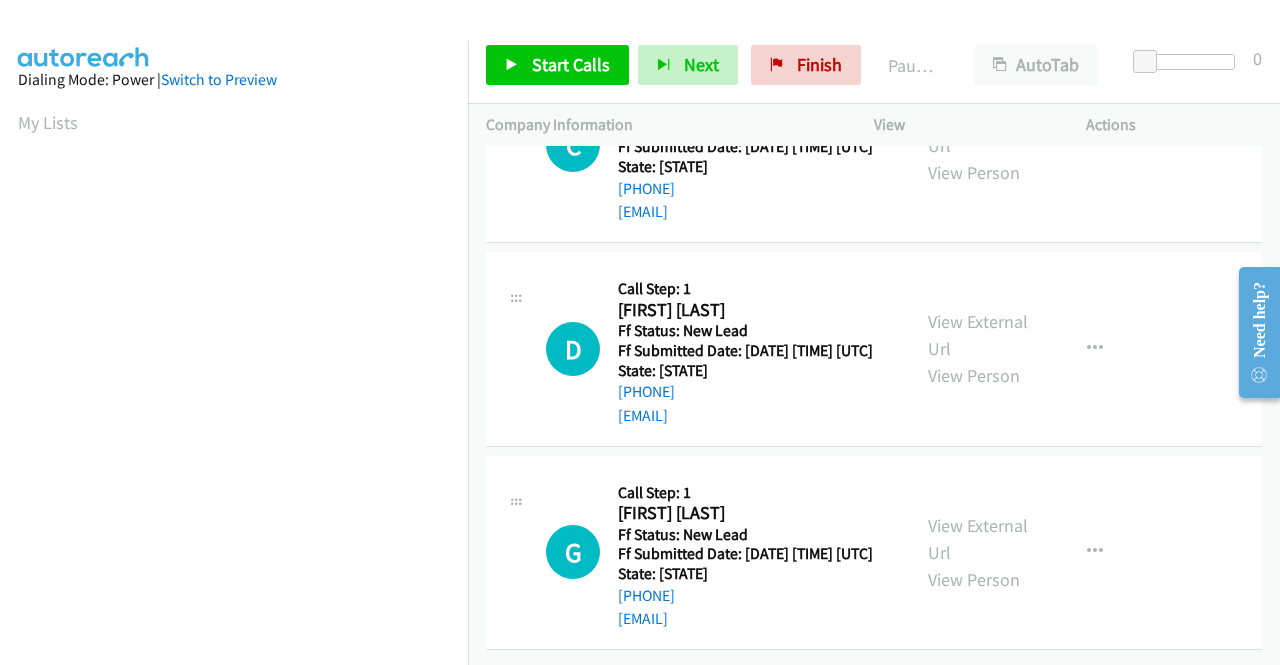 scroll, scrollTop: 620, scrollLeft: 0, axis: vertical 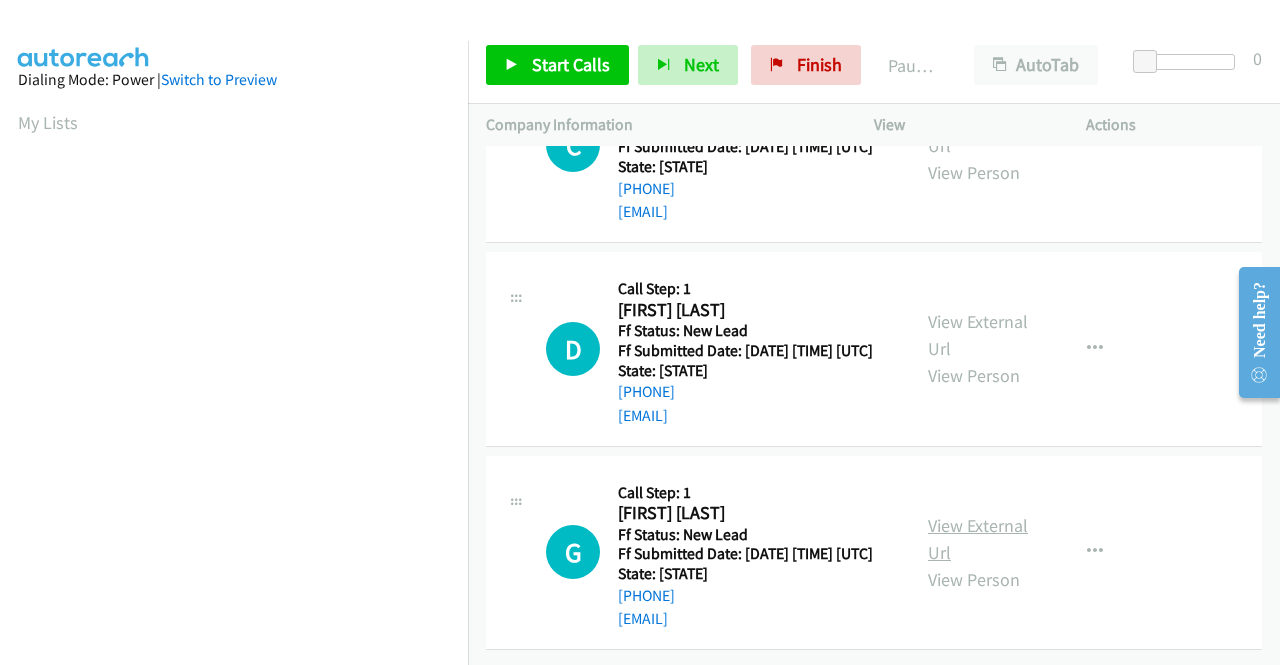 click on "View External Url" at bounding box center (978, 539) 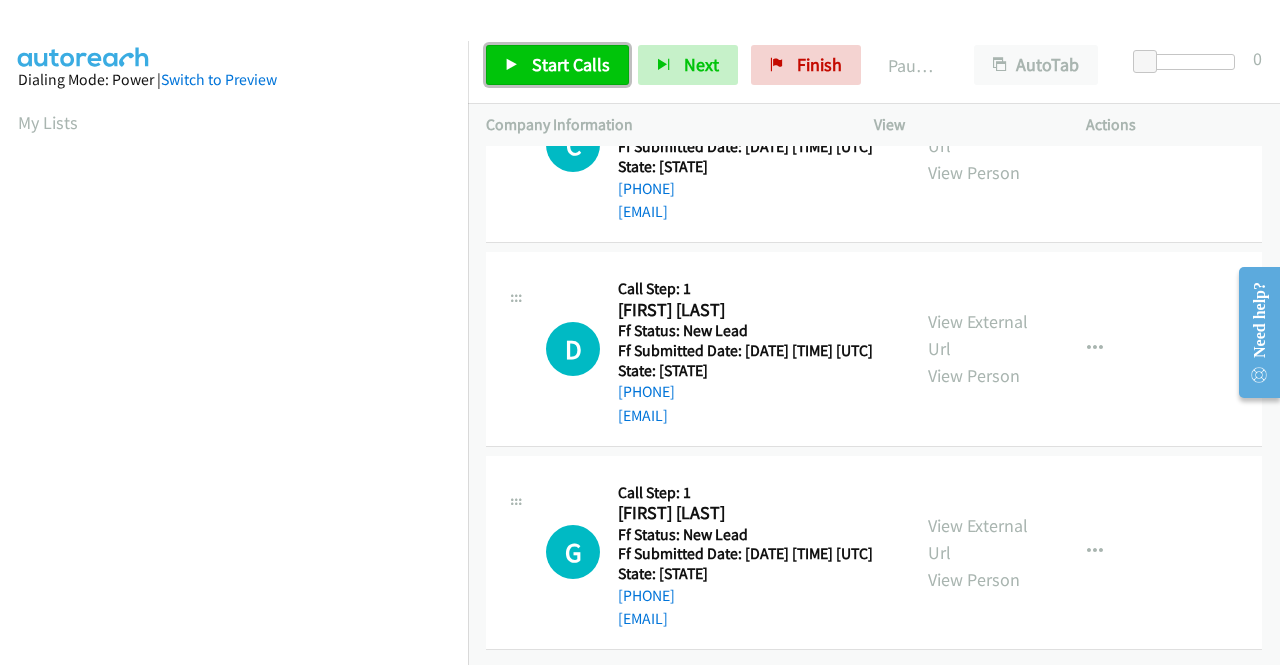 click on "Start Calls" at bounding box center [557, 65] 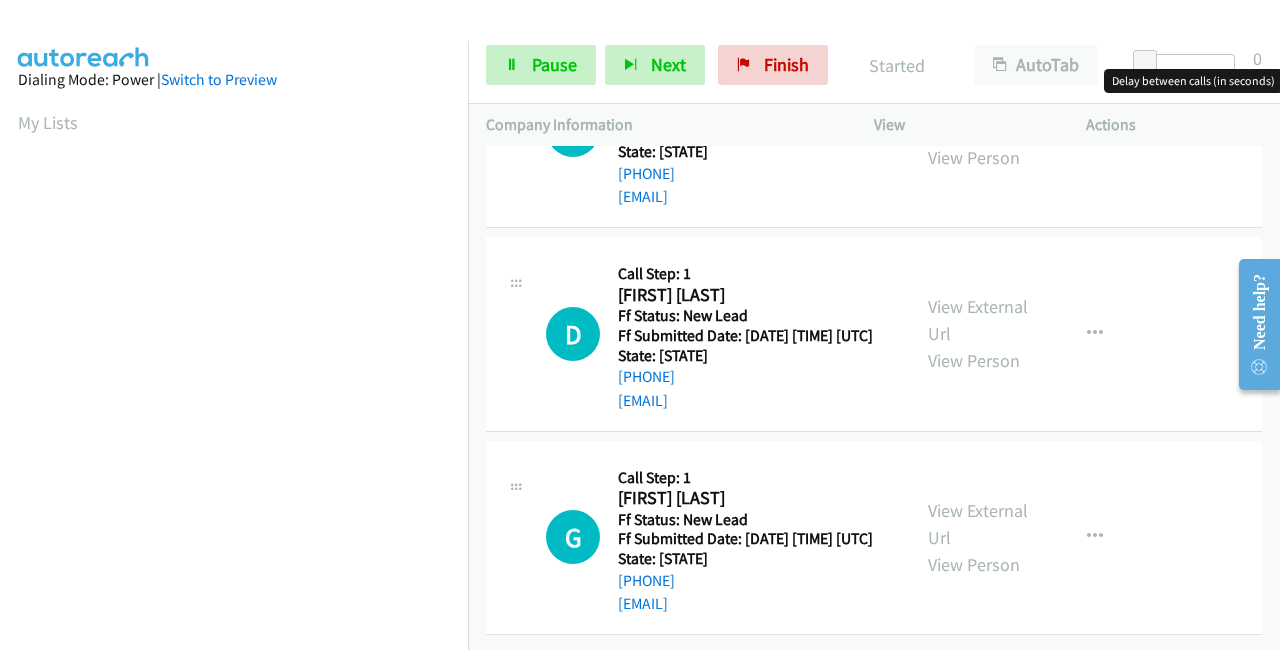 click at bounding box center (1189, 62) 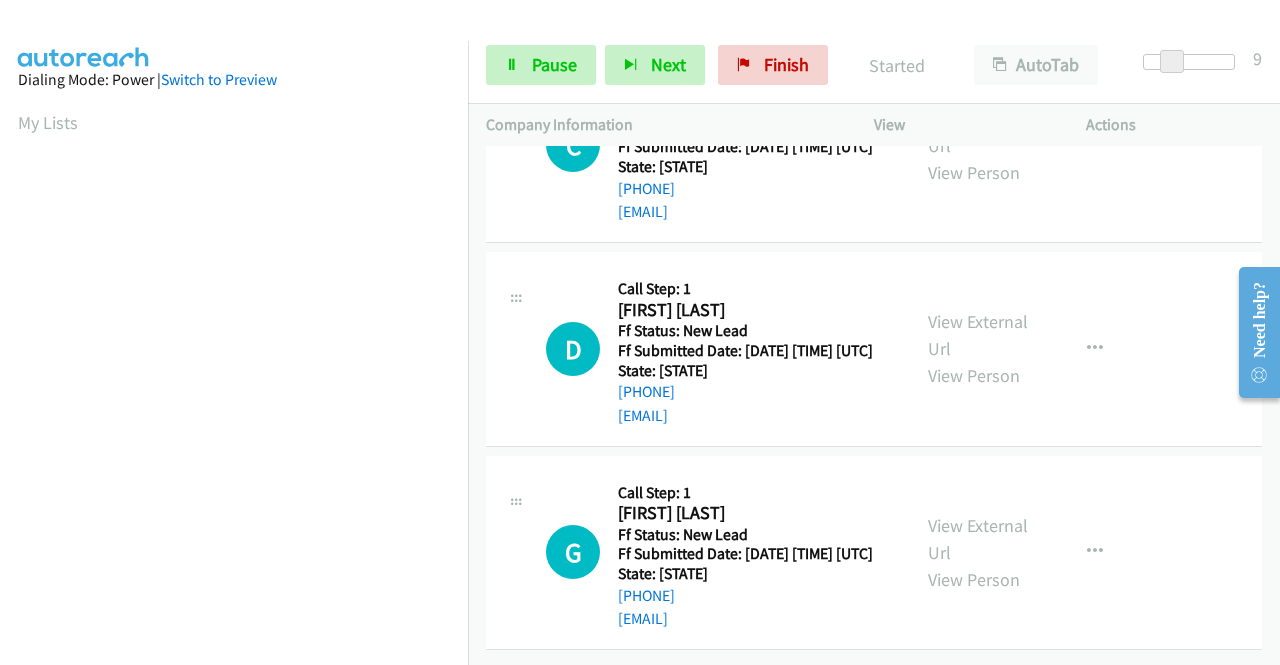 scroll, scrollTop: 179, scrollLeft: 0, axis: vertical 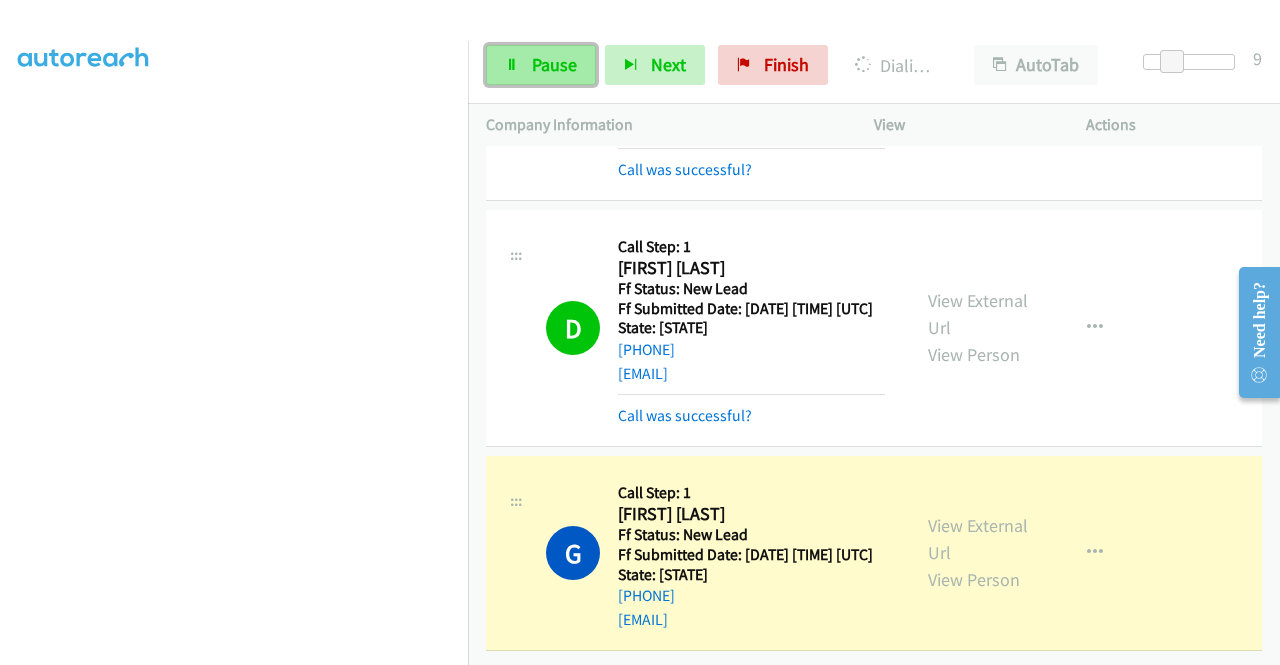 click on "Pause" at bounding box center (554, 64) 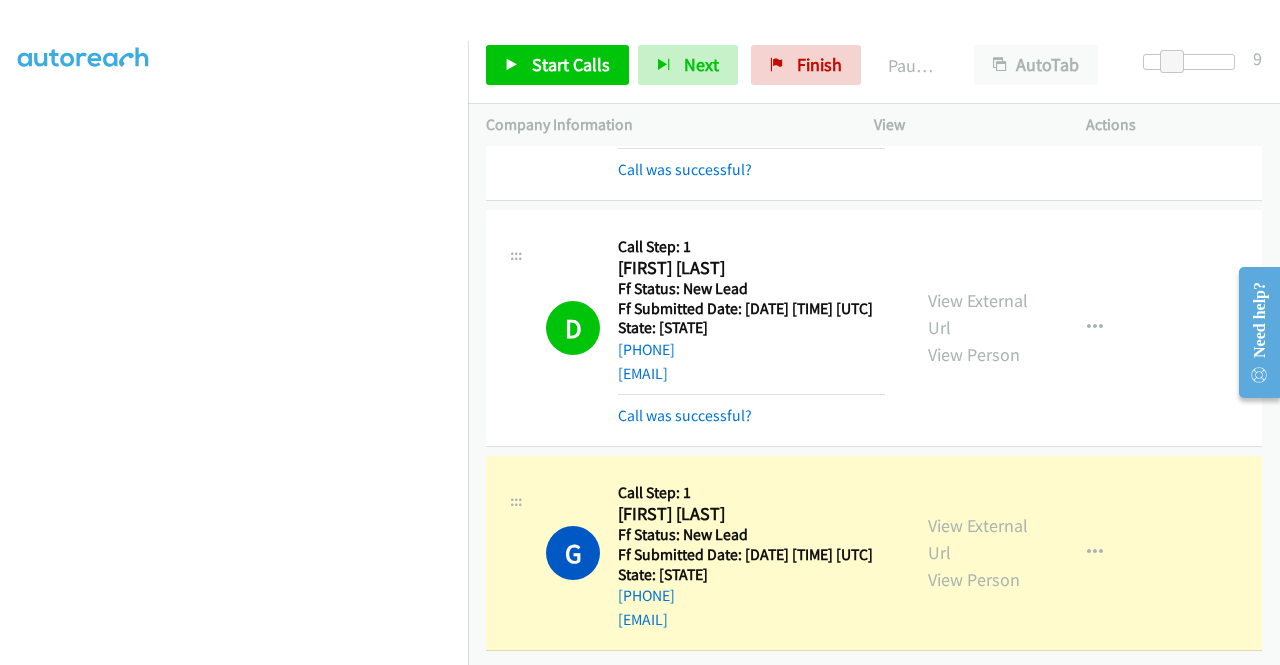 scroll, scrollTop: 0, scrollLeft: 0, axis: both 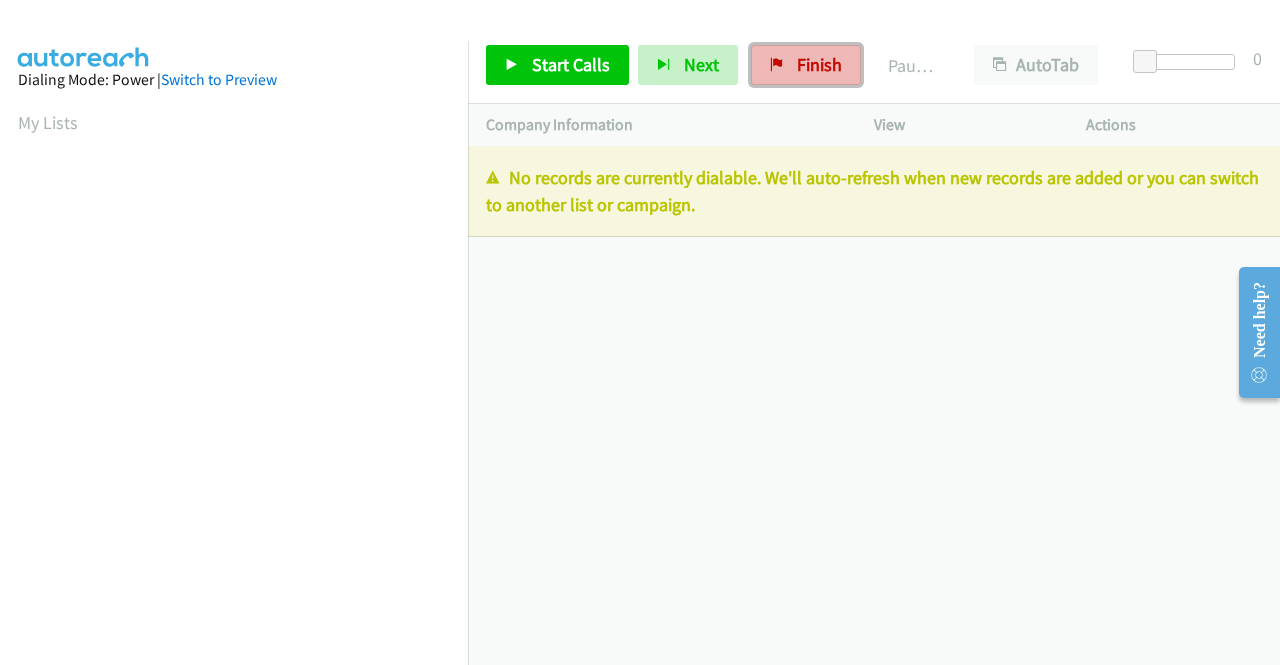 click on "Finish" at bounding box center (819, 64) 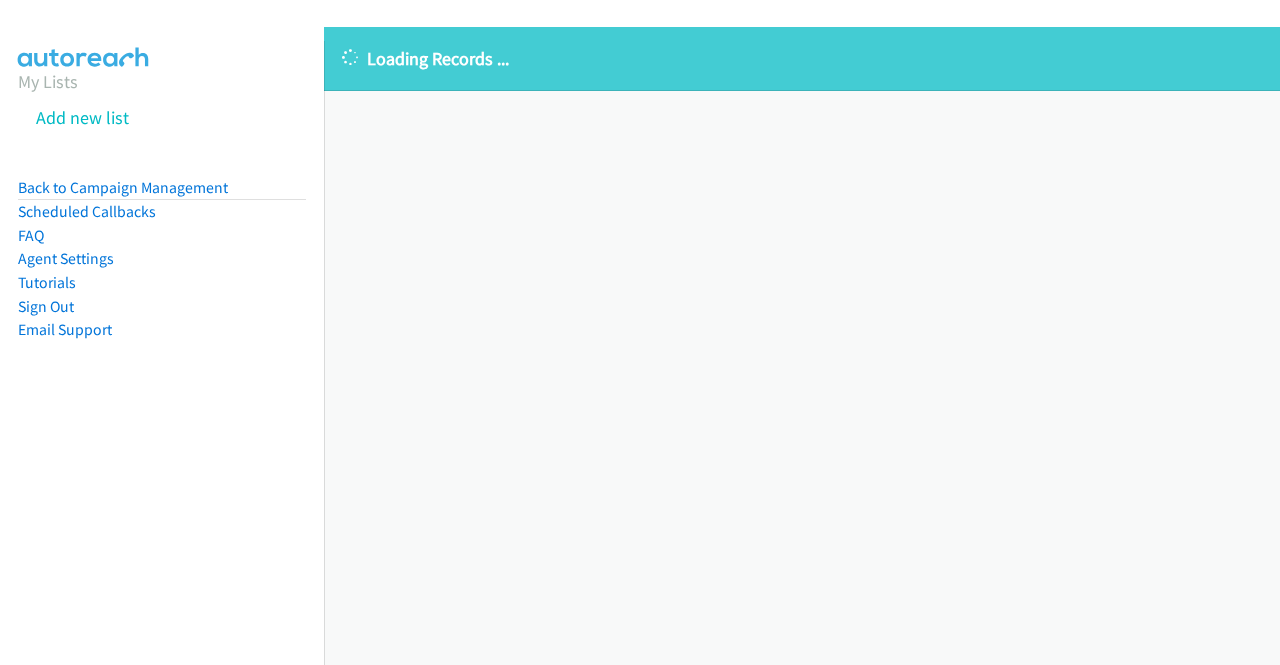 scroll, scrollTop: 0, scrollLeft: 0, axis: both 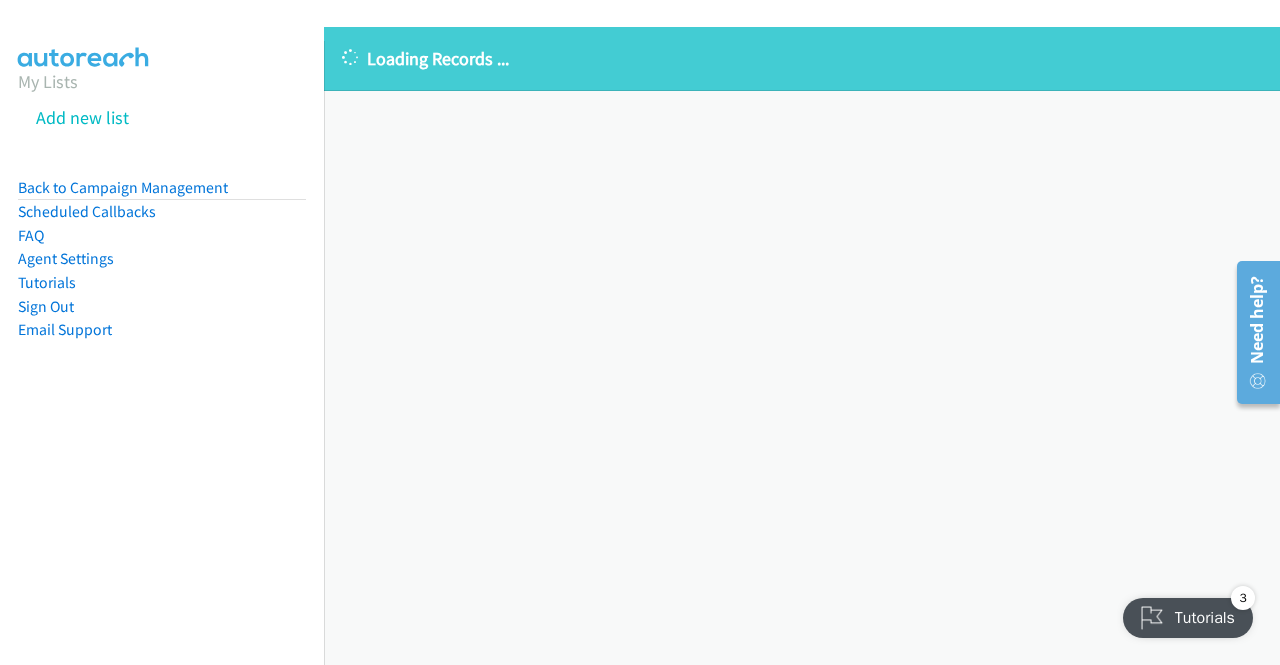 drag, startPoint x: 414, startPoint y: 45, endPoint x: 300, endPoint y: 43, distance: 114.01754 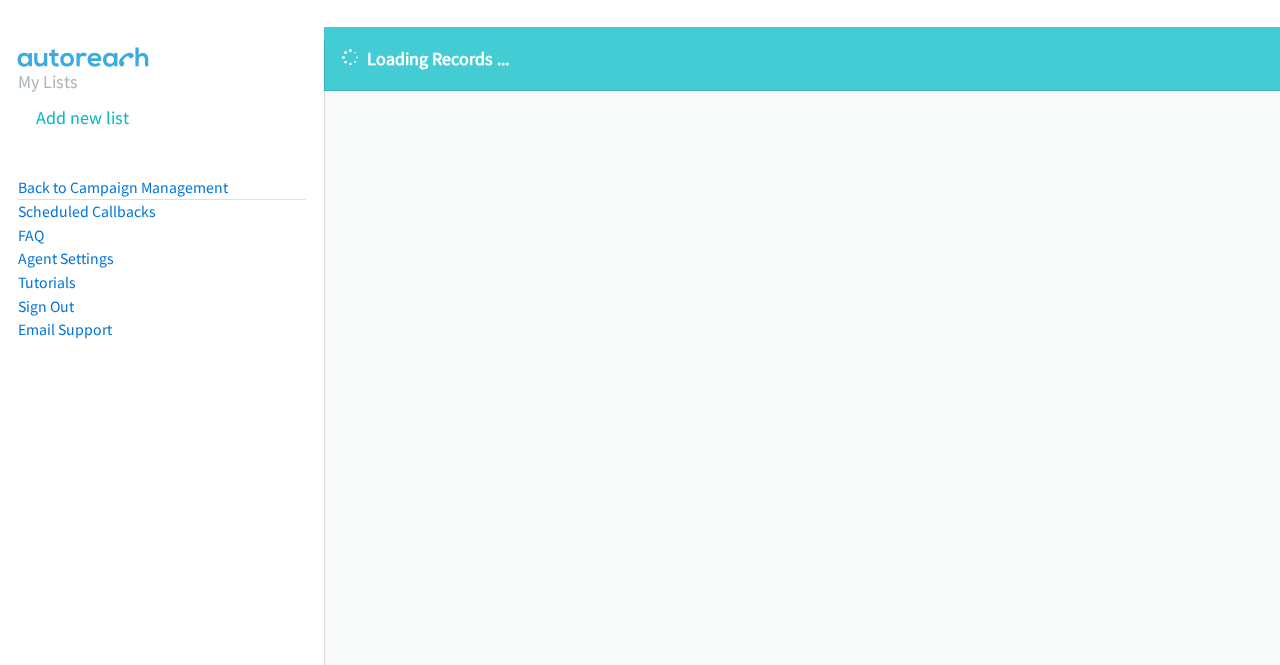 scroll, scrollTop: 0, scrollLeft: 0, axis: both 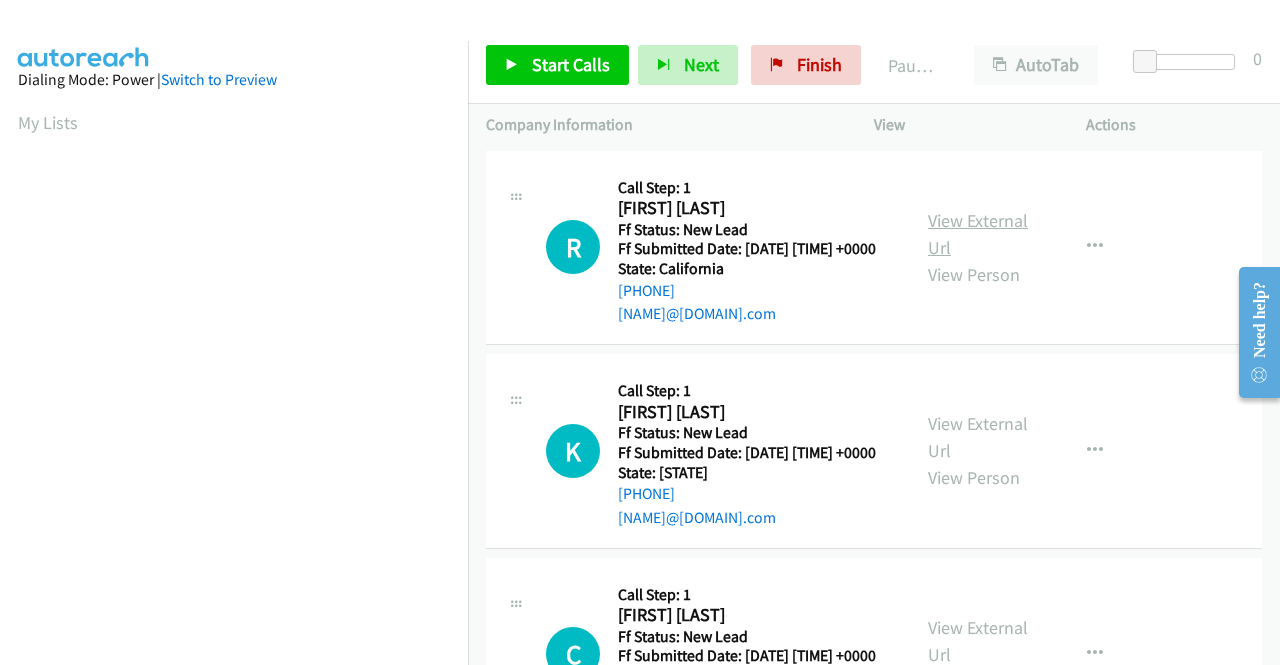 click on "View External Url" at bounding box center (978, 234) 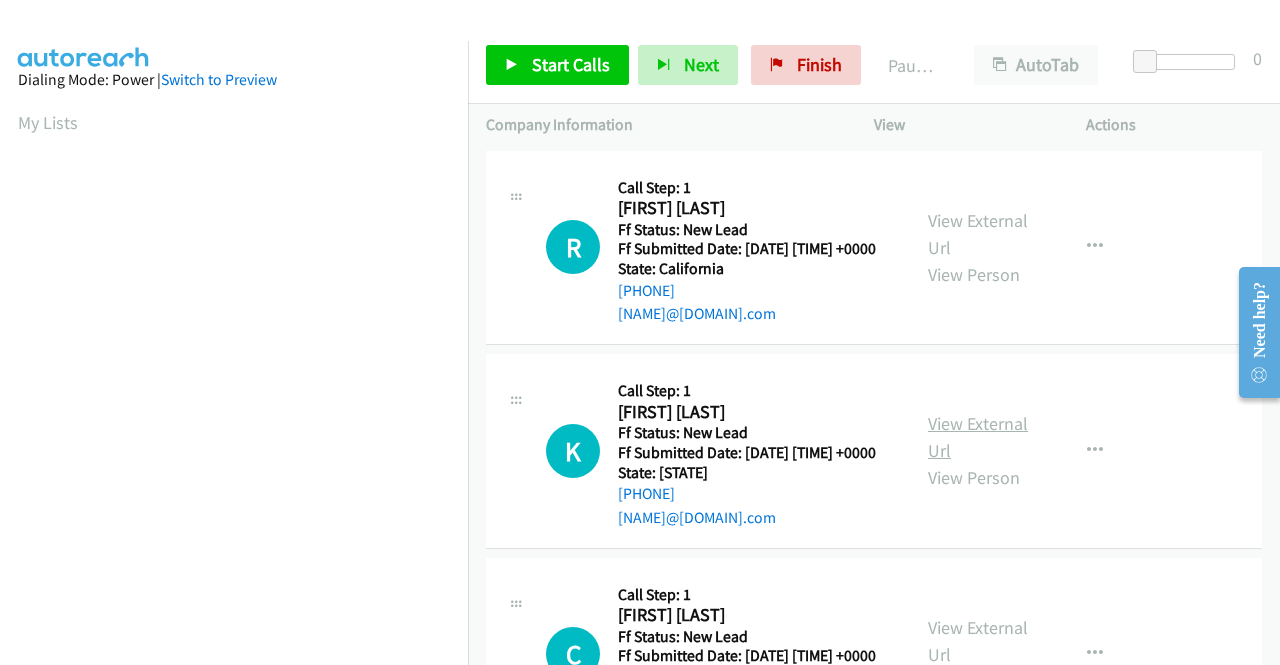 click on "View External Url" at bounding box center [978, 437] 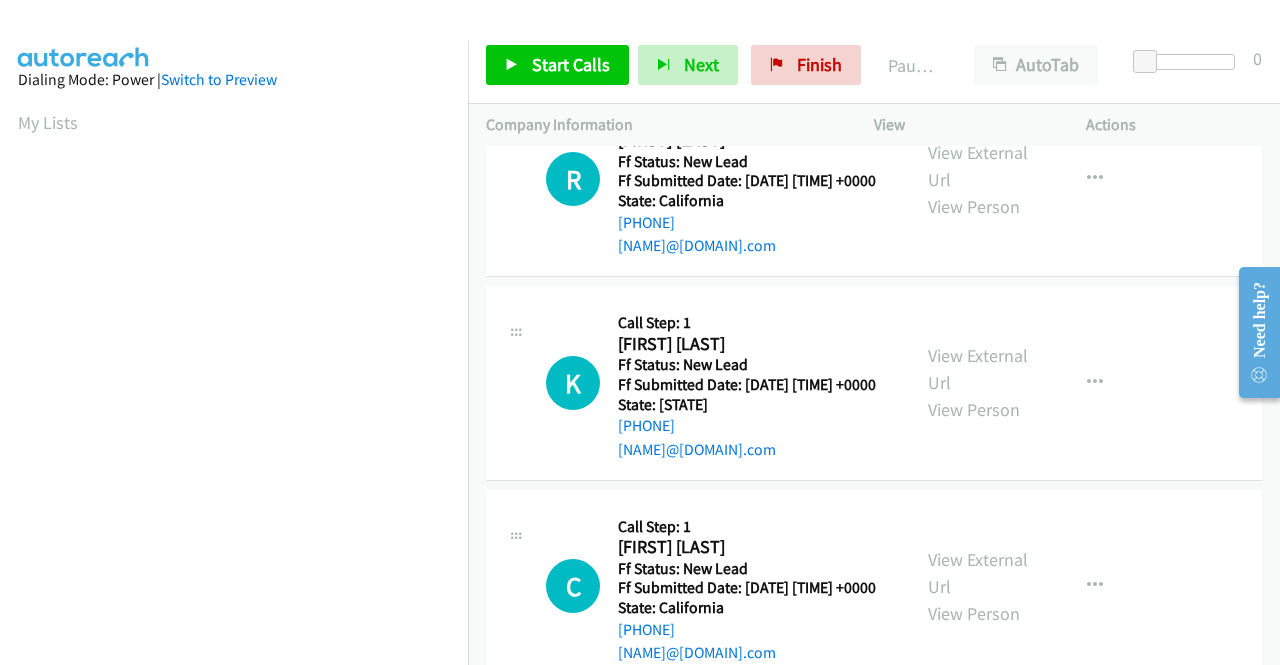 scroll, scrollTop: 100, scrollLeft: 0, axis: vertical 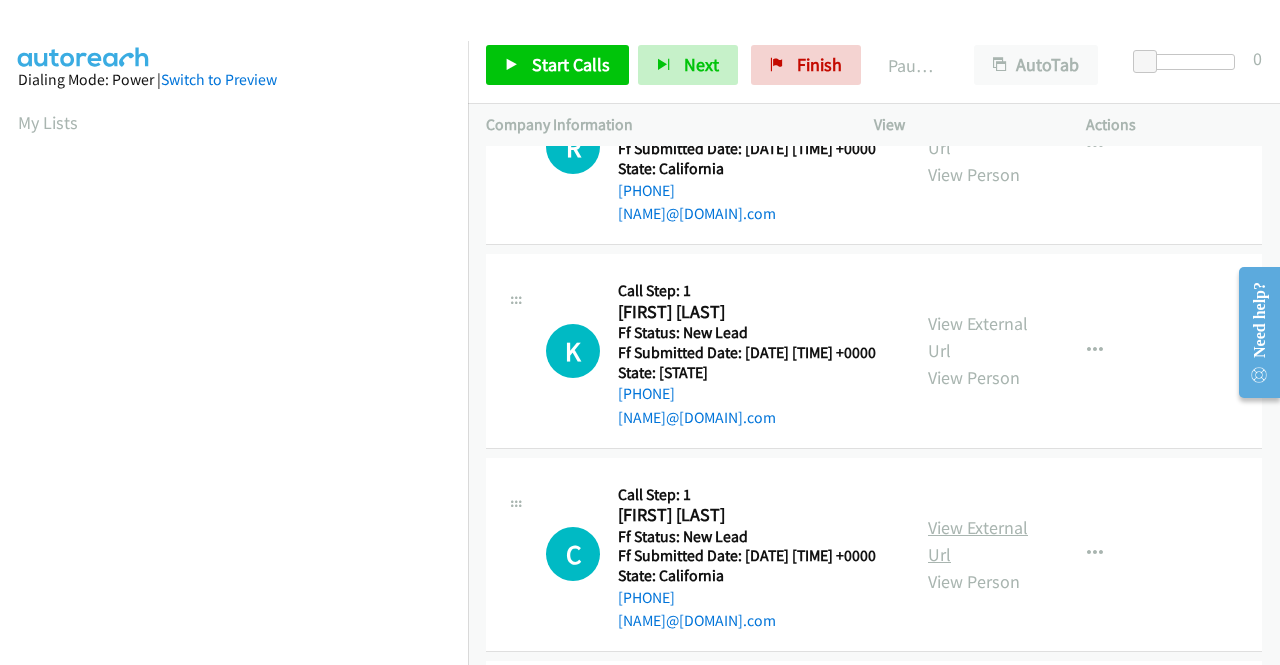 click on "View External Url" at bounding box center [978, 541] 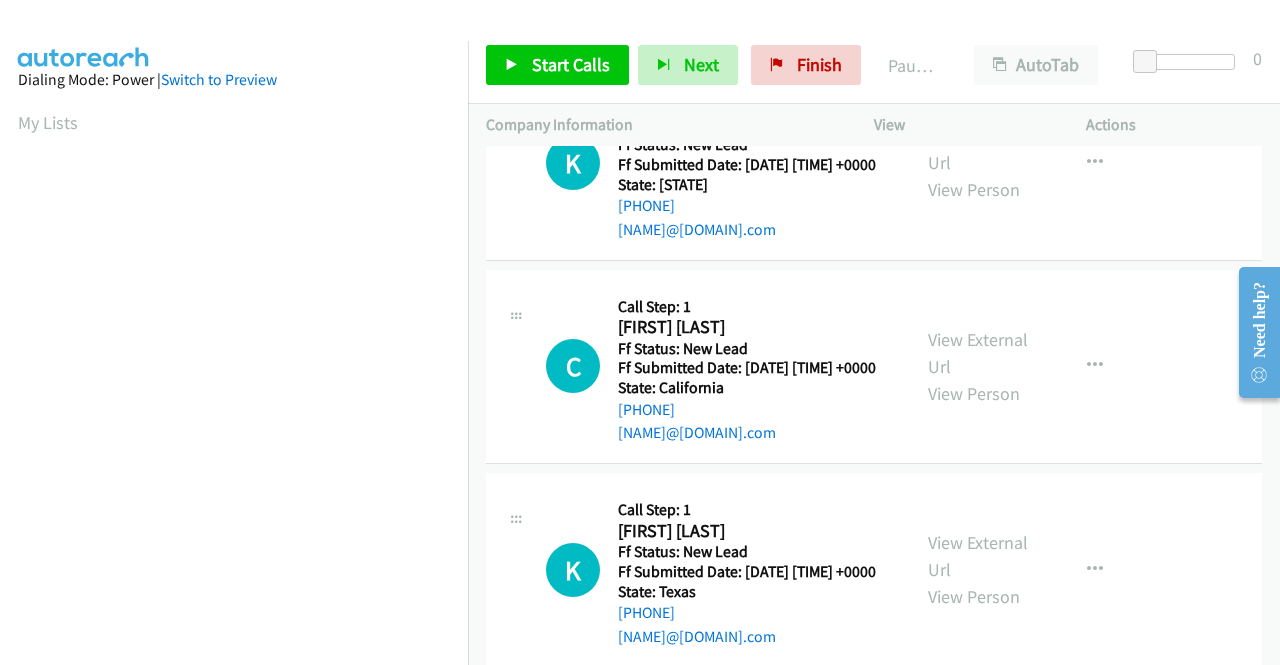 scroll, scrollTop: 300, scrollLeft: 0, axis: vertical 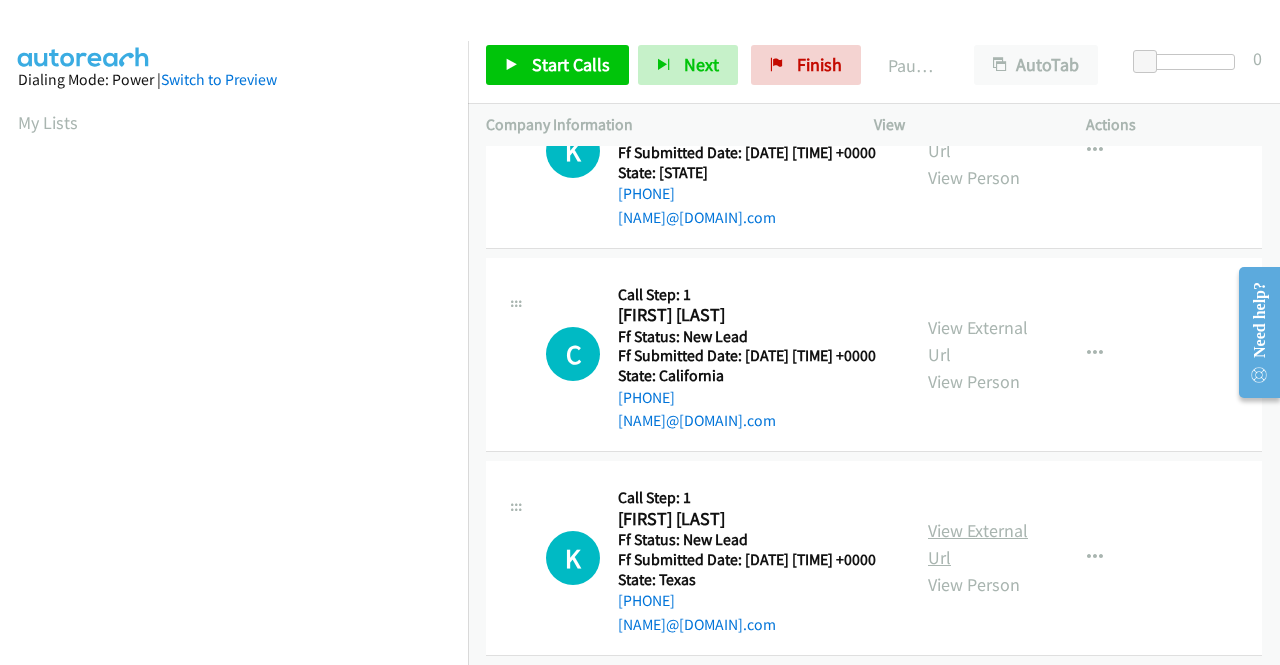 click on "View External Url" at bounding box center [978, 544] 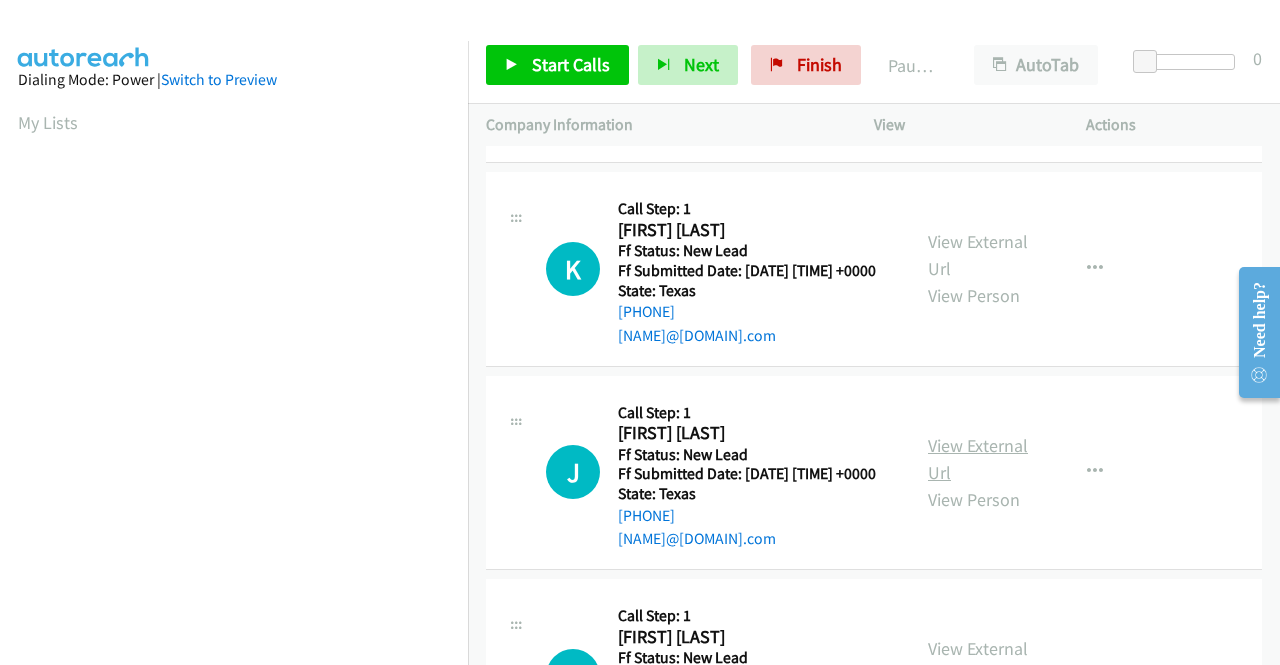 scroll, scrollTop: 600, scrollLeft: 0, axis: vertical 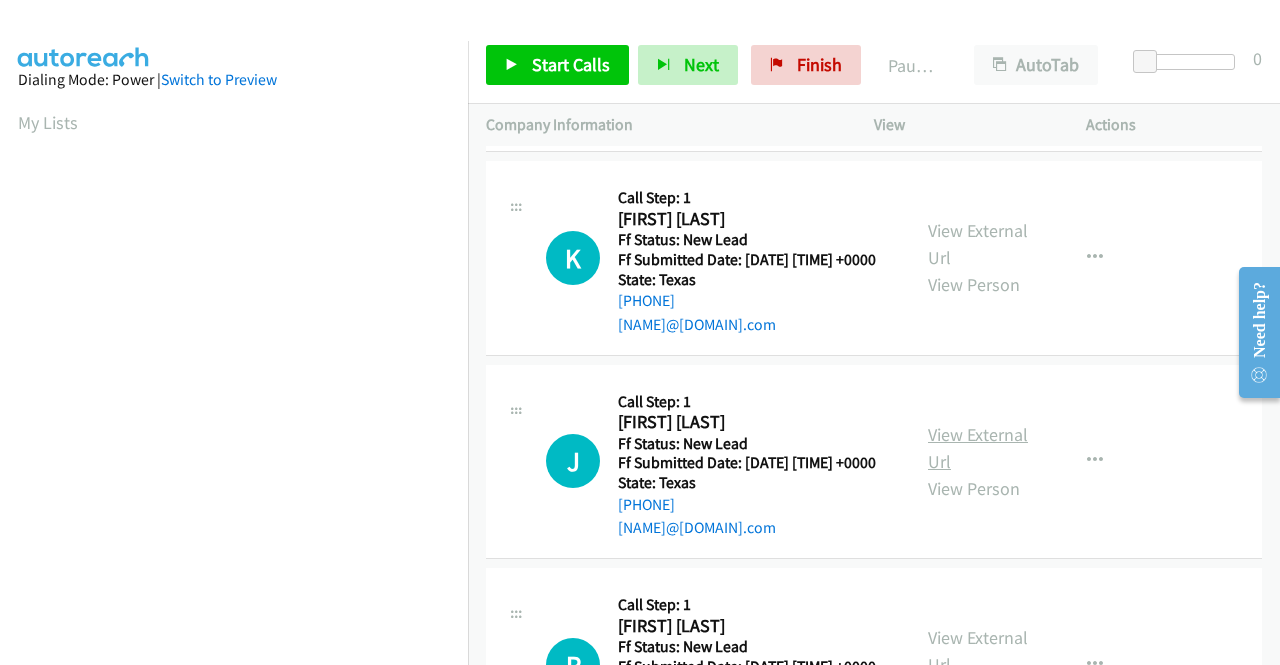 click on "View External Url" at bounding box center (978, 448) 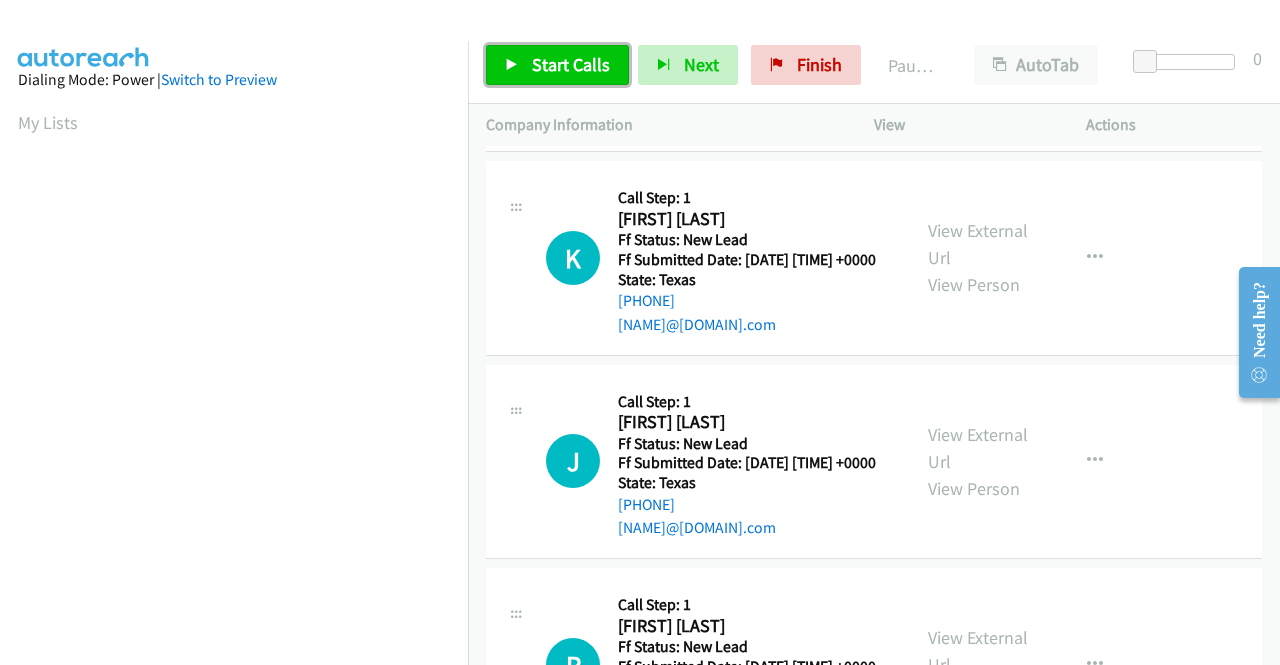 click on "Start Calls" at bounding box center (557, 65) 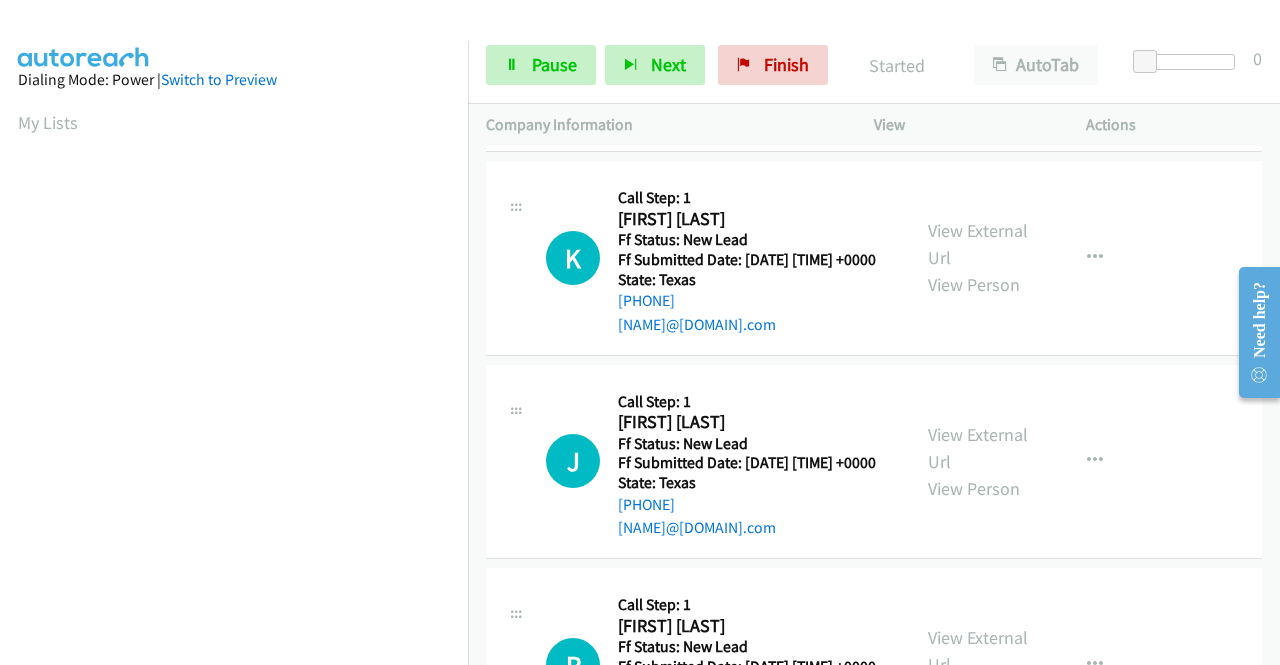 scroll, scrollTop: 159, scrollLeft: 0, axis: vertical 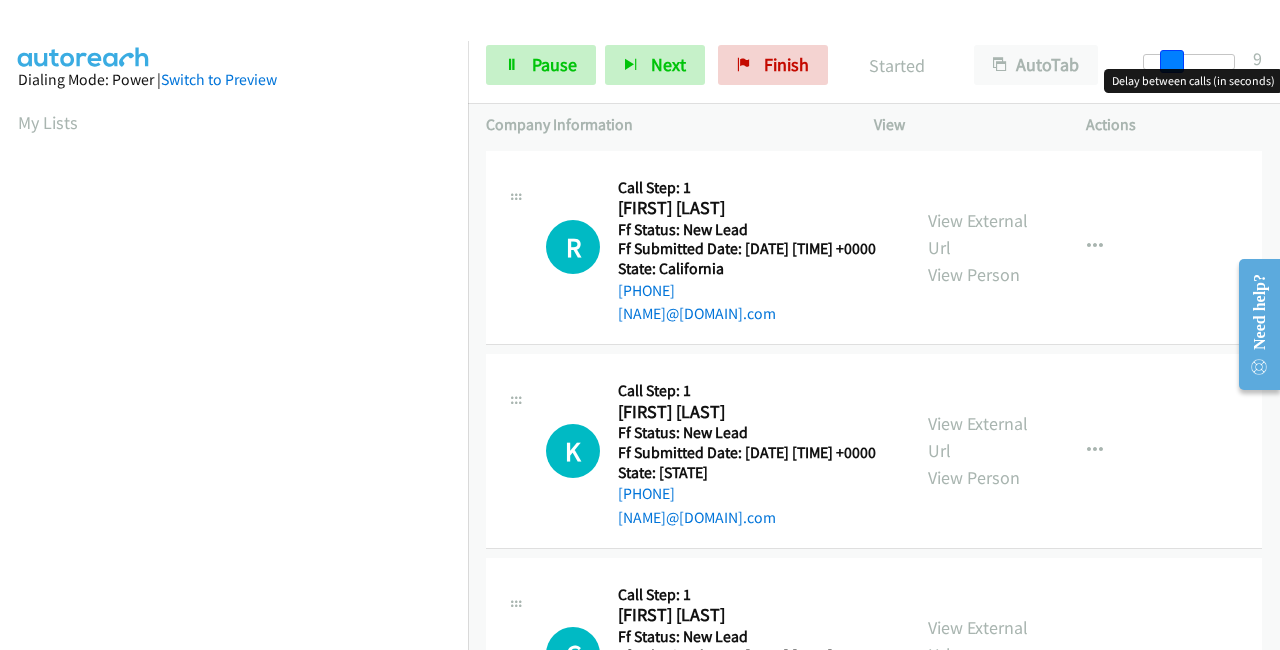 click at bounding box center (1189, 62) 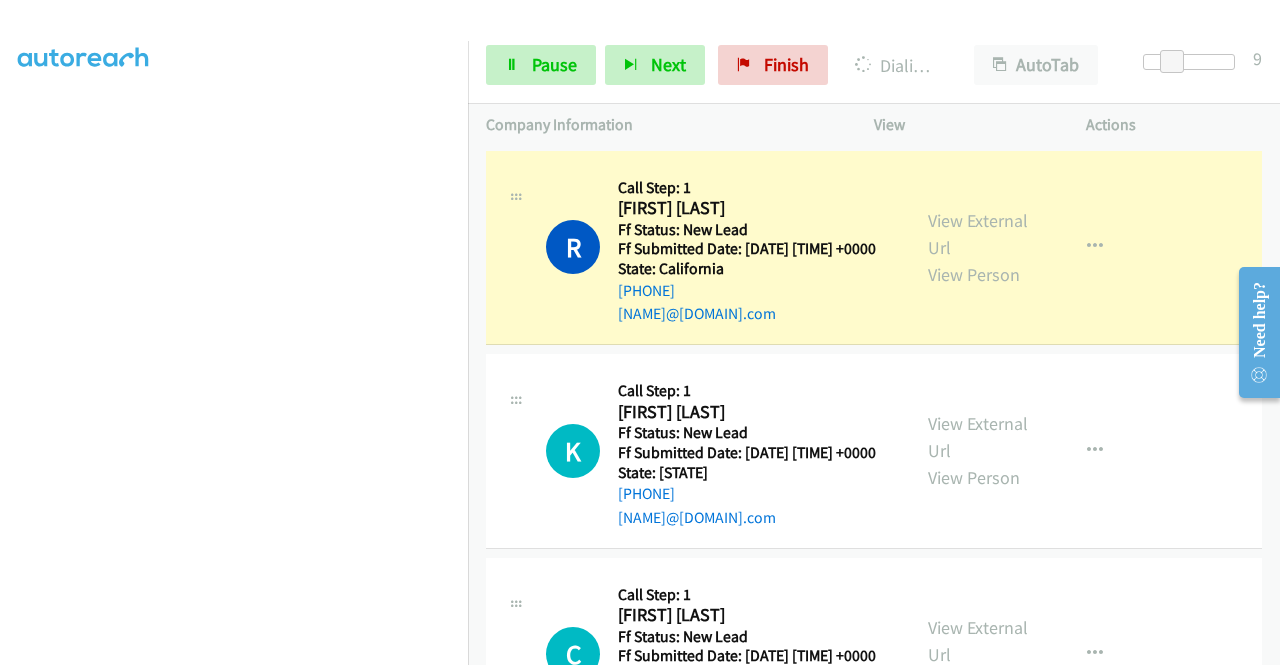 scroll, scrollTop: 440, scrollLeft: 0, axis: vertical 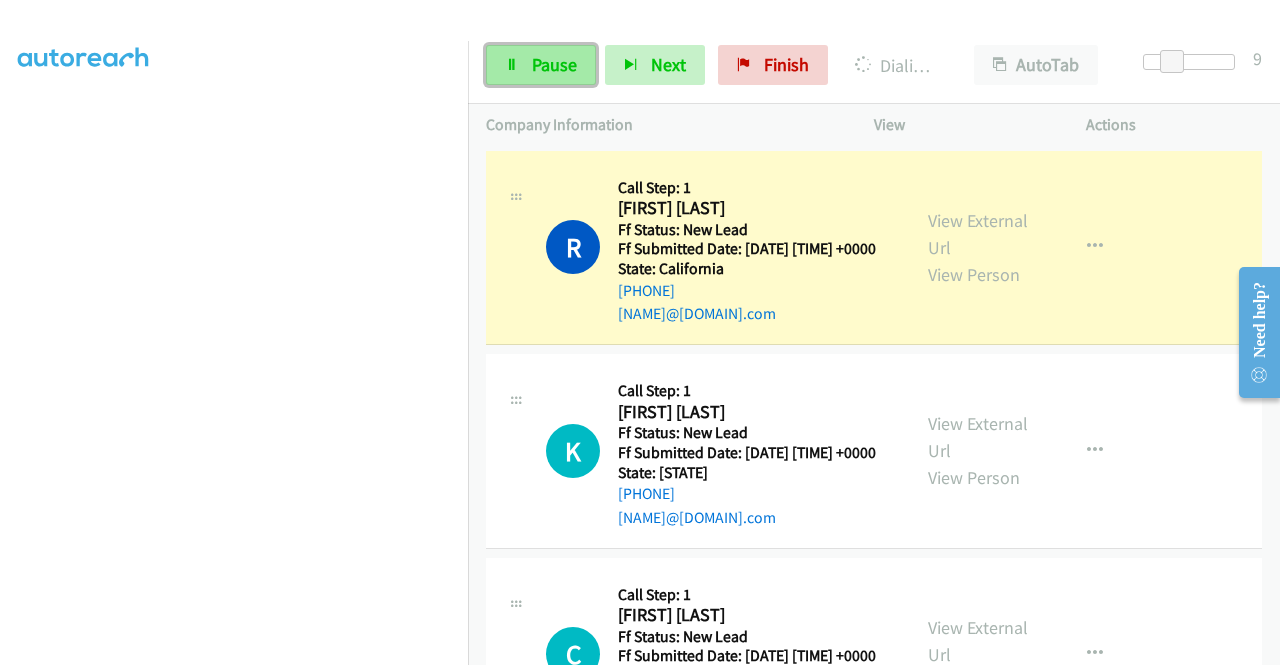 click on "Pause" at bounding box center [554, 64] 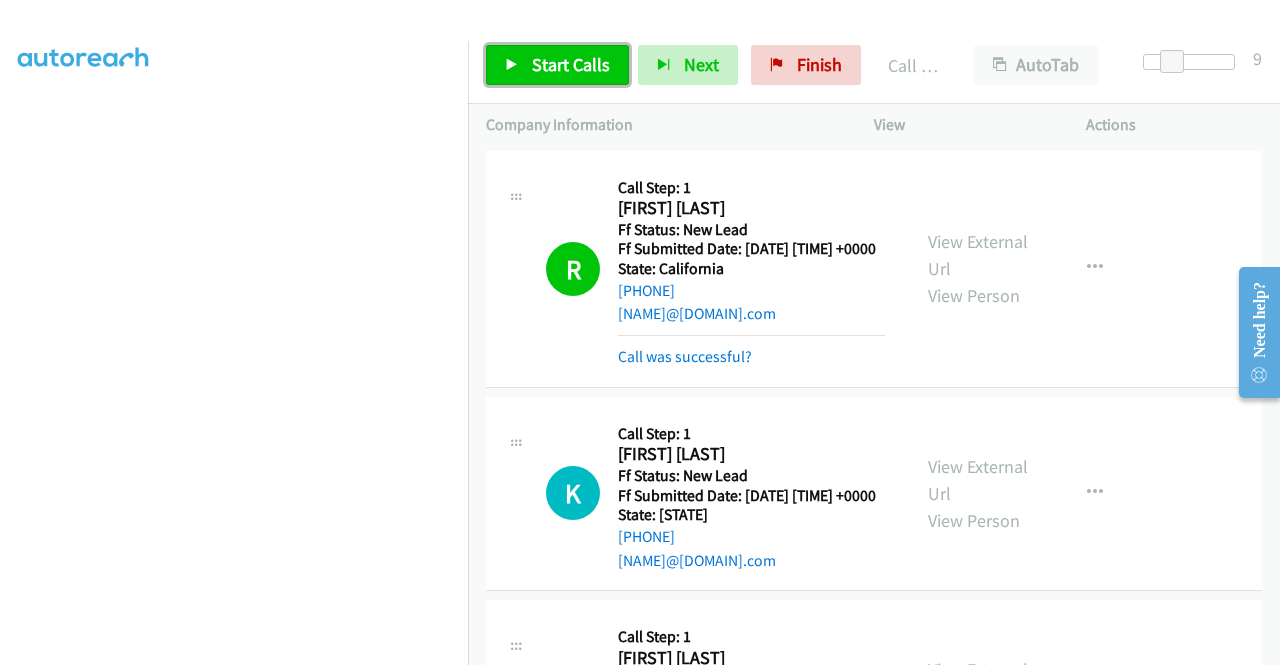 click on "Start Calls" at bounding box center (557, 65) 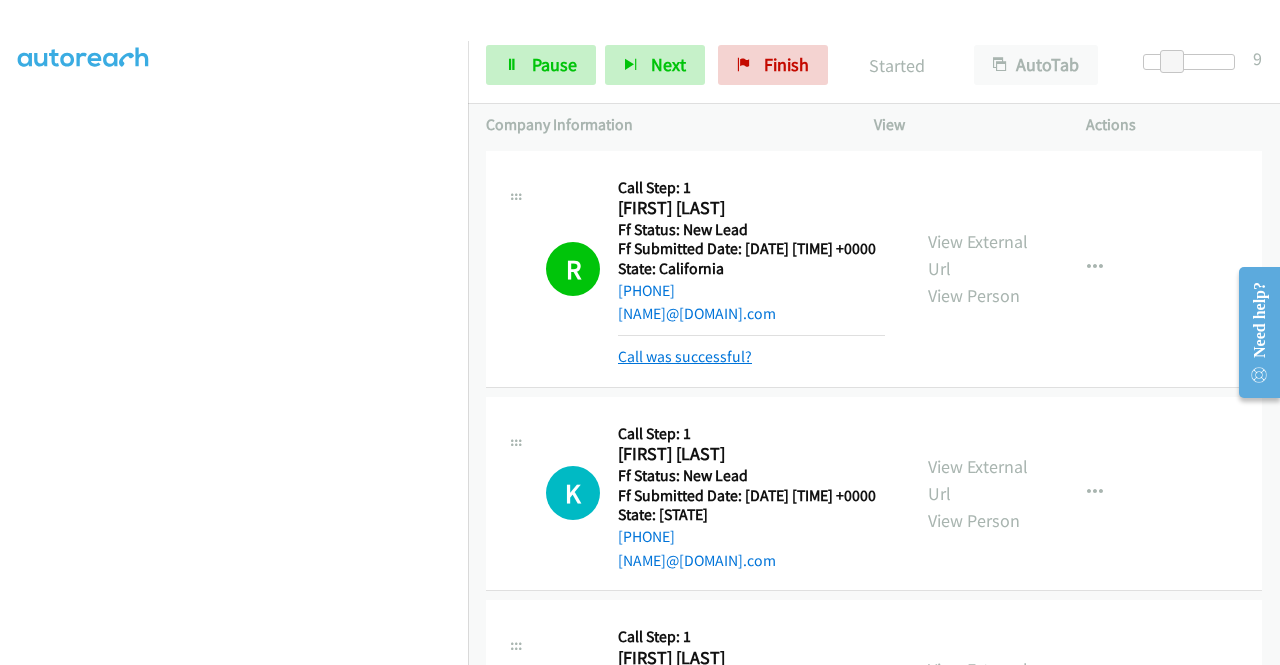 click on "Call was successful?" at bounding box center (685, 356) 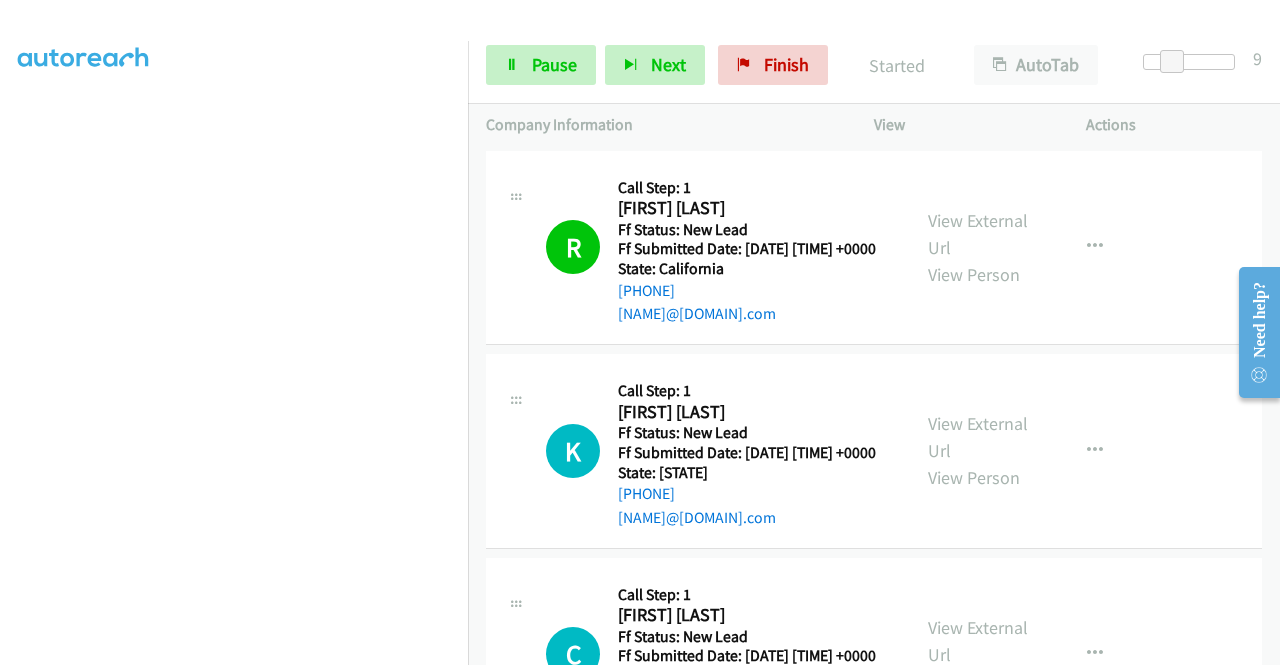 scroll, scrollTop: 100, scrollLeft: 0, axis: vertical 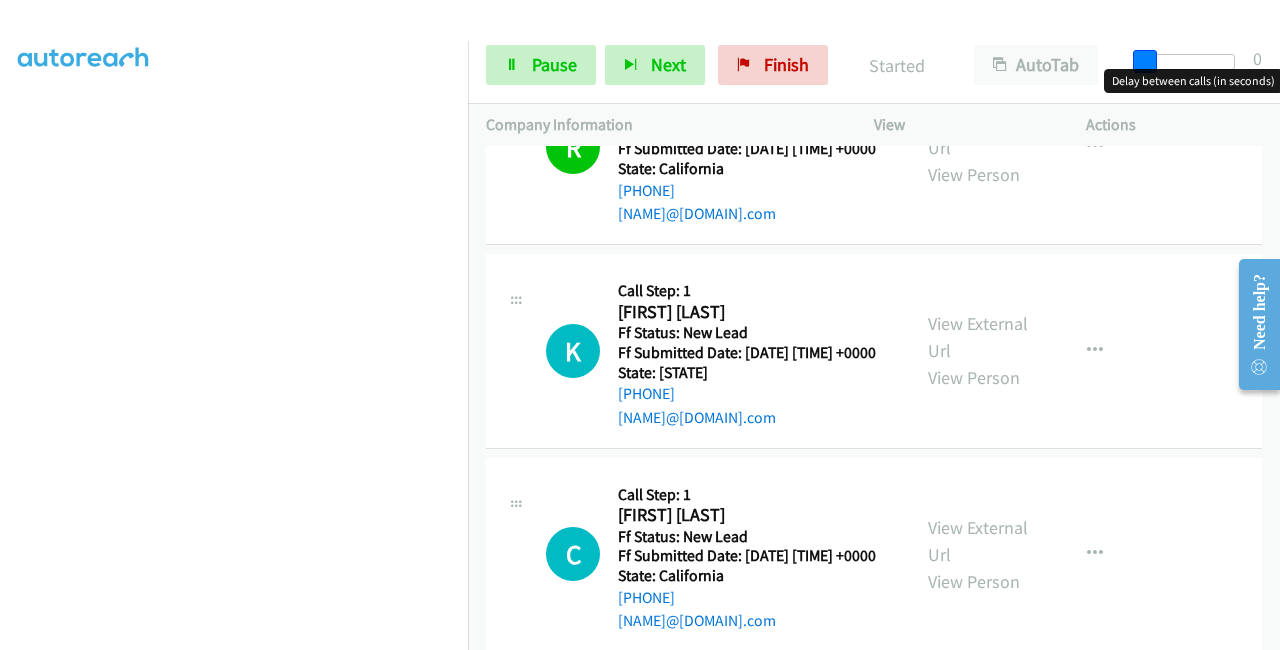 drag, startPoint x: 1177, startPoint y: 64, endPoint x: 1126, endPoint y: 58, distance: 51.351727 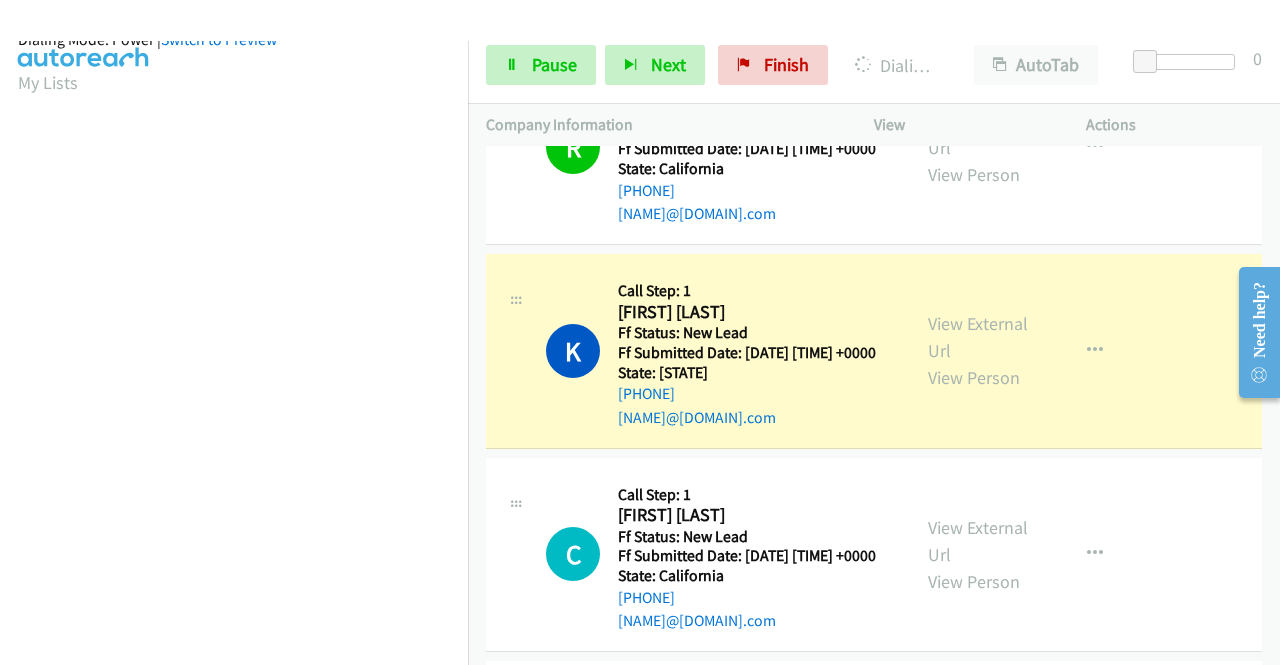 scroll, scrollTop: 456, scrollLeft: 0, axis: vertical 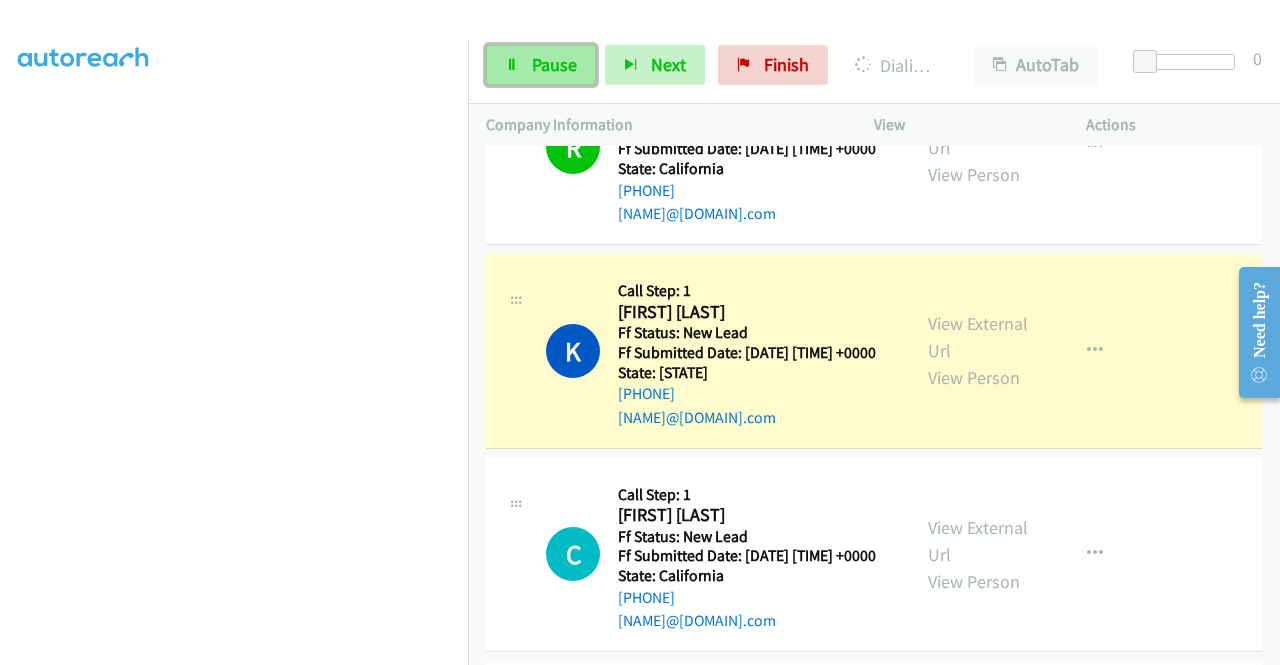 click on "Pause" at bounding box center (554, 64) 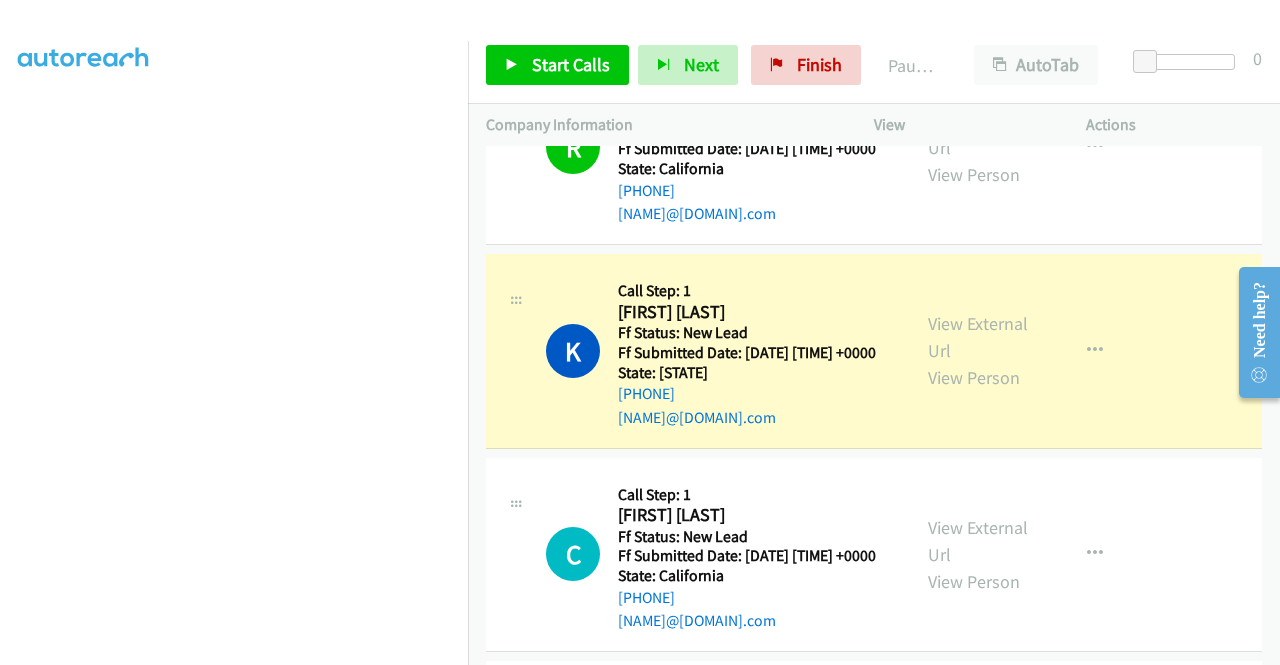 scroll, scrollTop: 156, scrollLeft: 0, axis: vertical 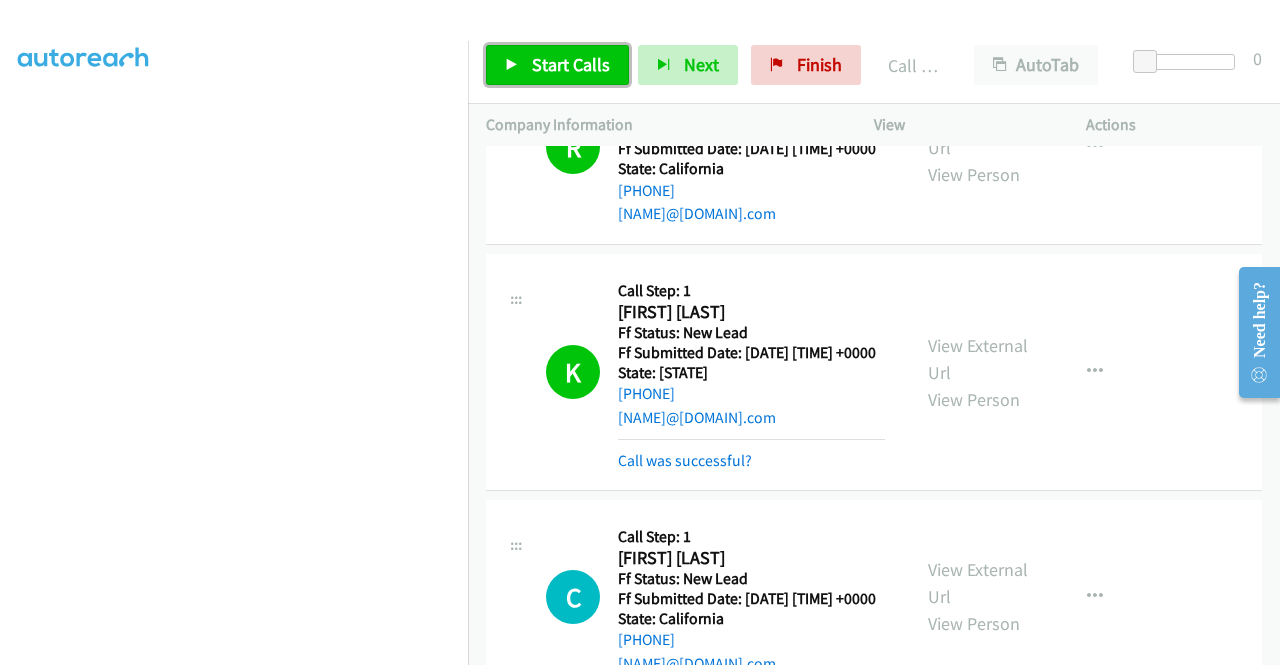 click on "Start Calls" at bounding box center (571, 64) 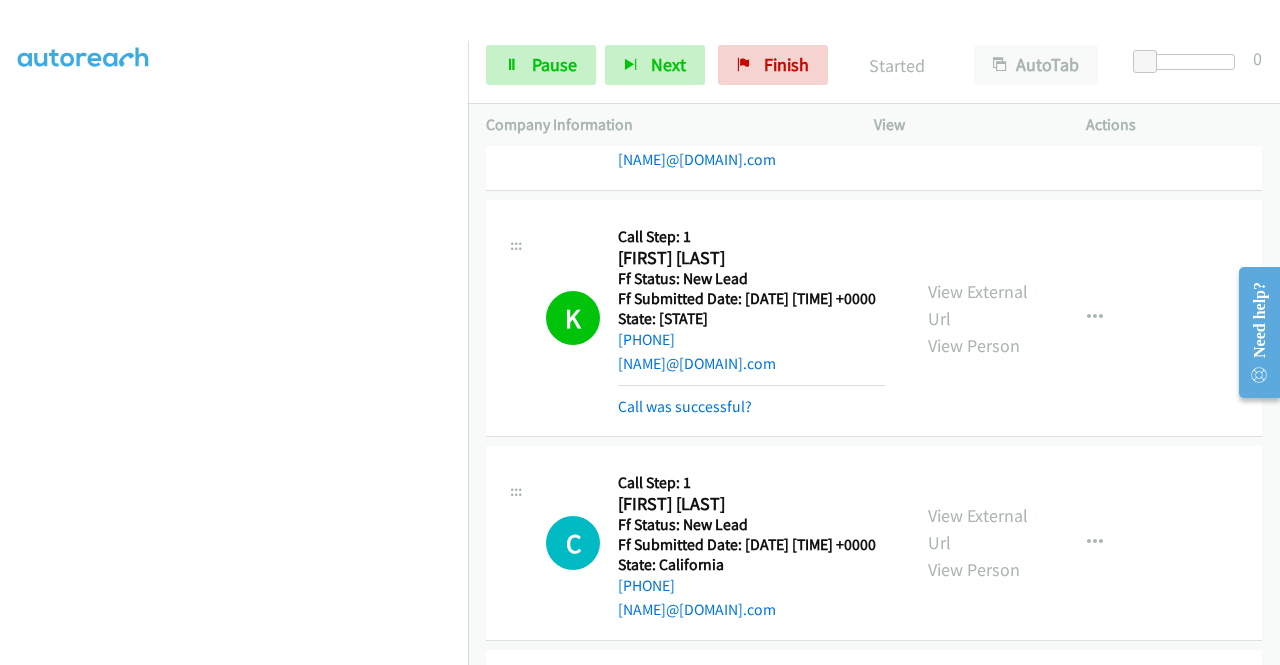scroll, scrollTop: 200, scrollLeft: 0, axis: vertical 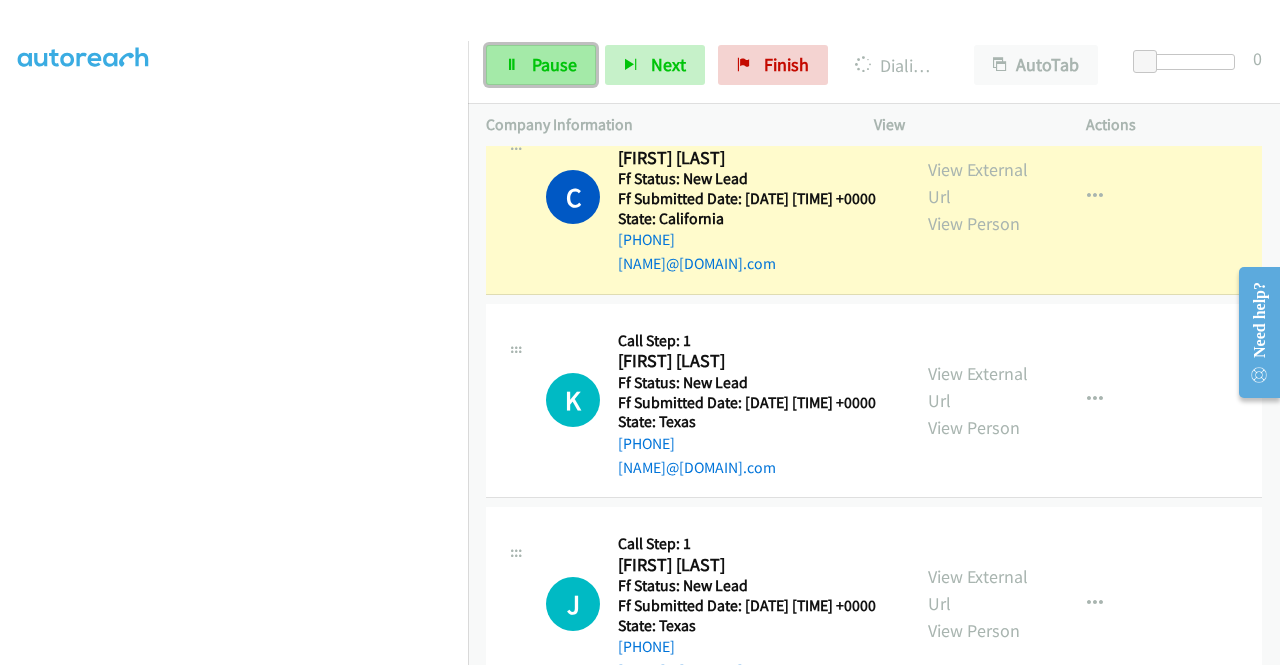 click on "Pause" at bounding box center [554, 64] 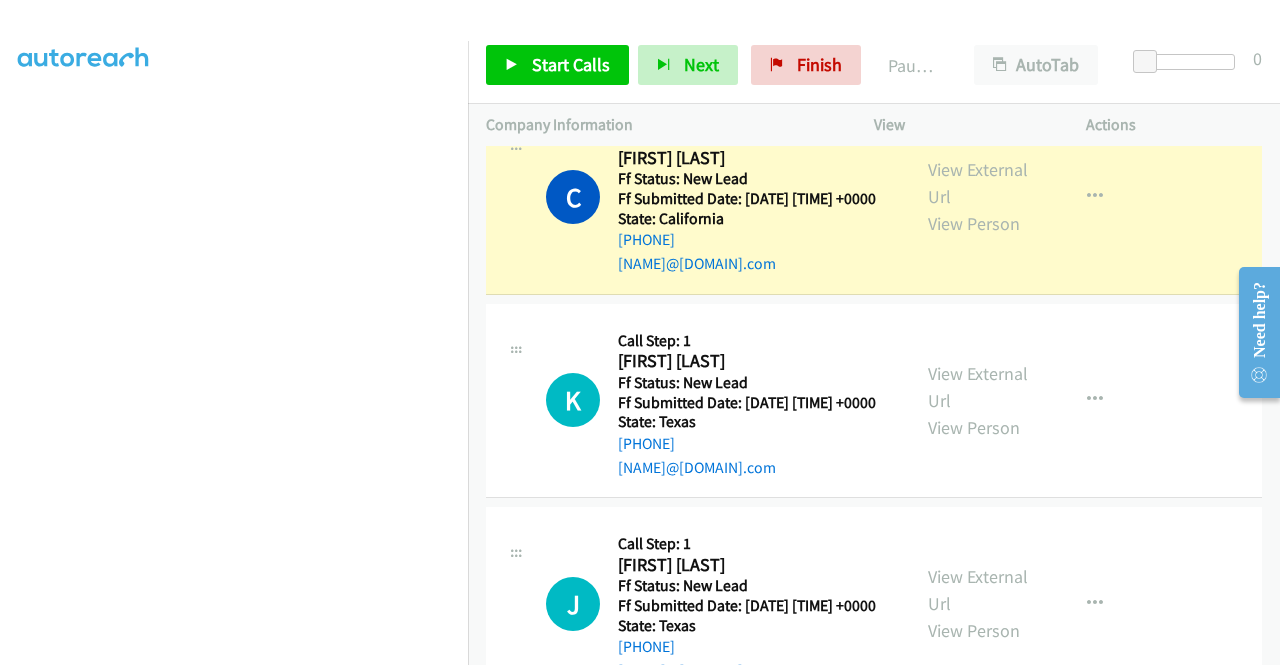 scroll, scrollTop: 0, scrollLeft: 0, axis: both 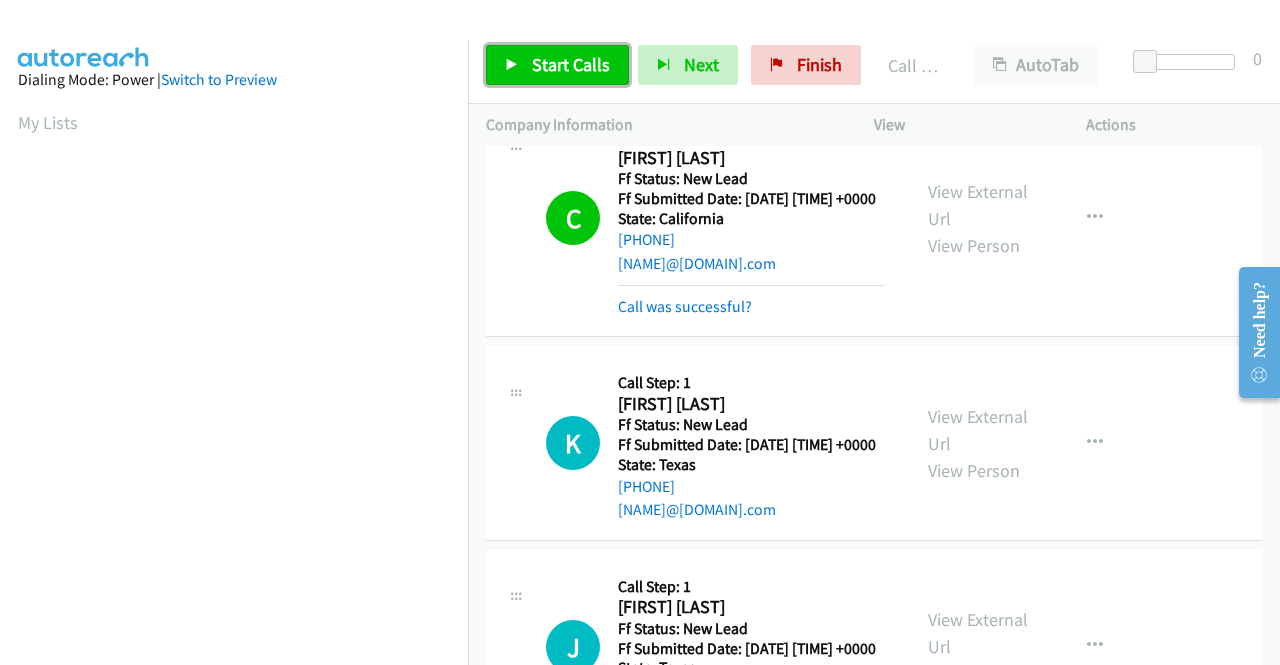 click on "Start Calls" at bounding box center (571, 64) 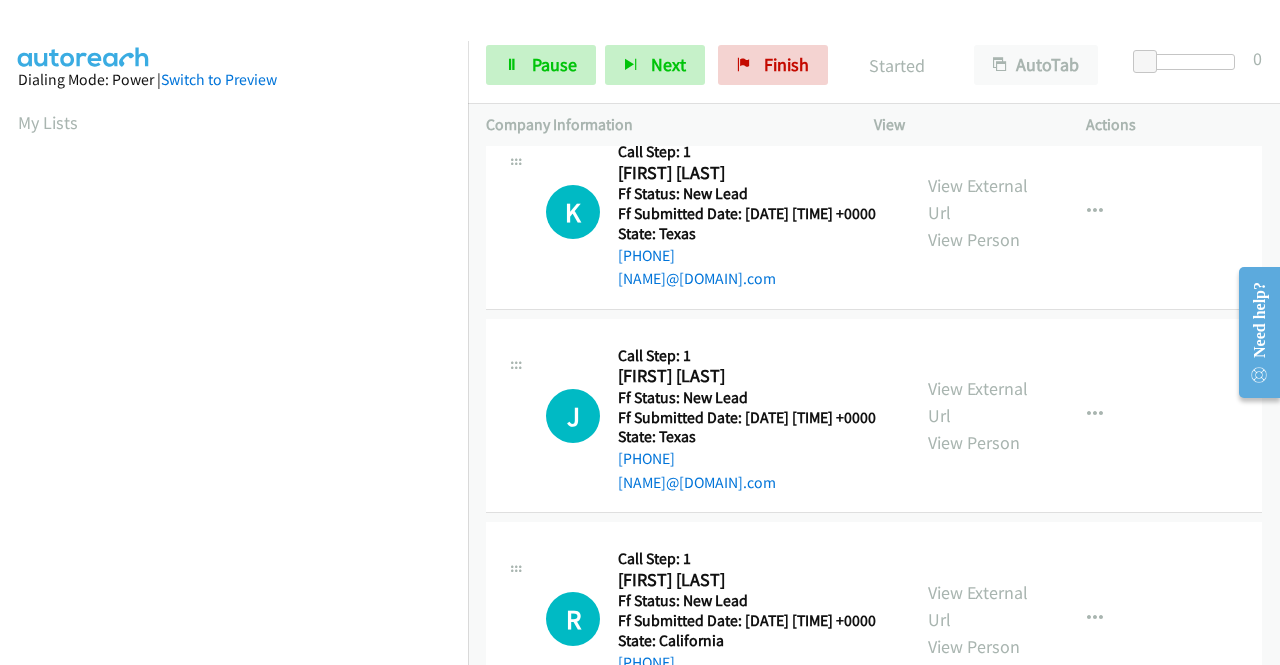 scroll, scrollTop: 700, scrollLeft: 0, axis: vertical 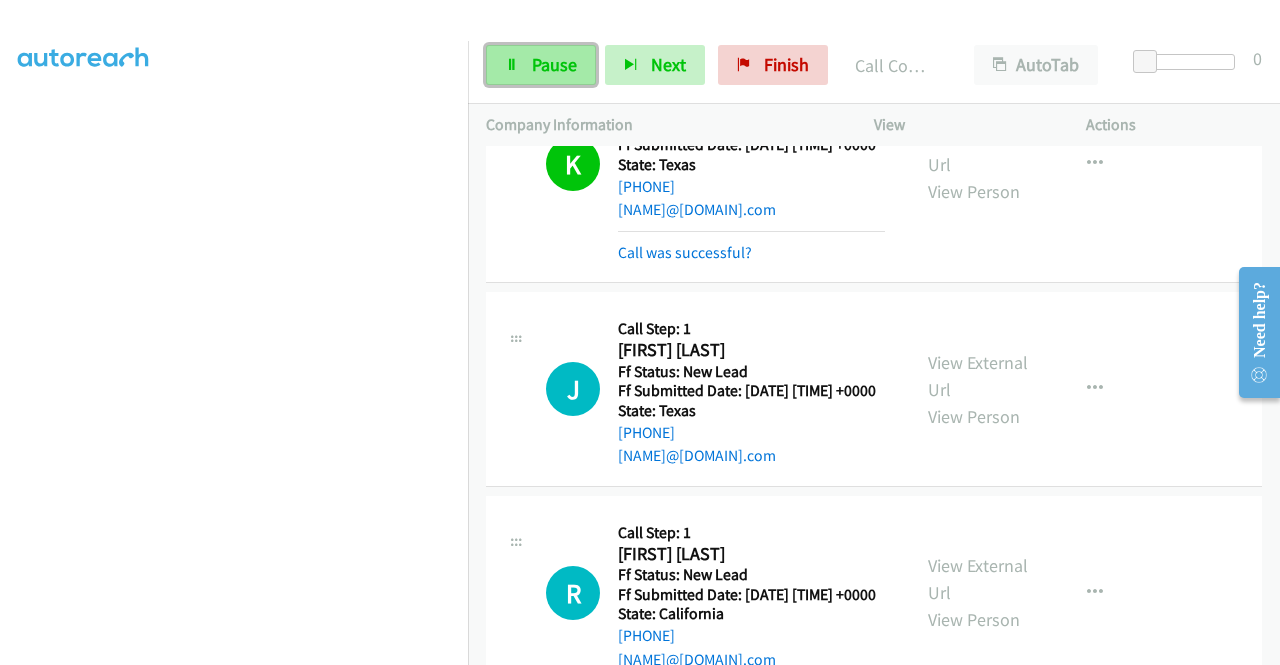 click on "Pause" at bounding box center [554, 64] 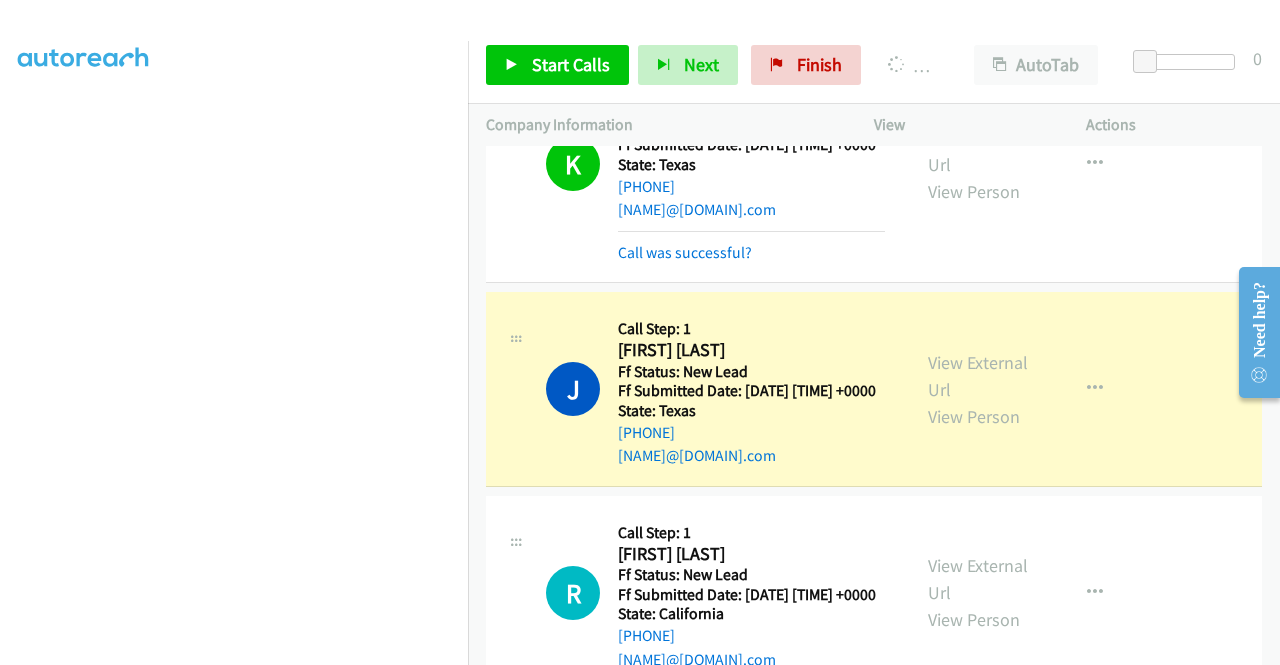 scroll, scrollTop: 56, scrollLeft: 0, axis: vertical 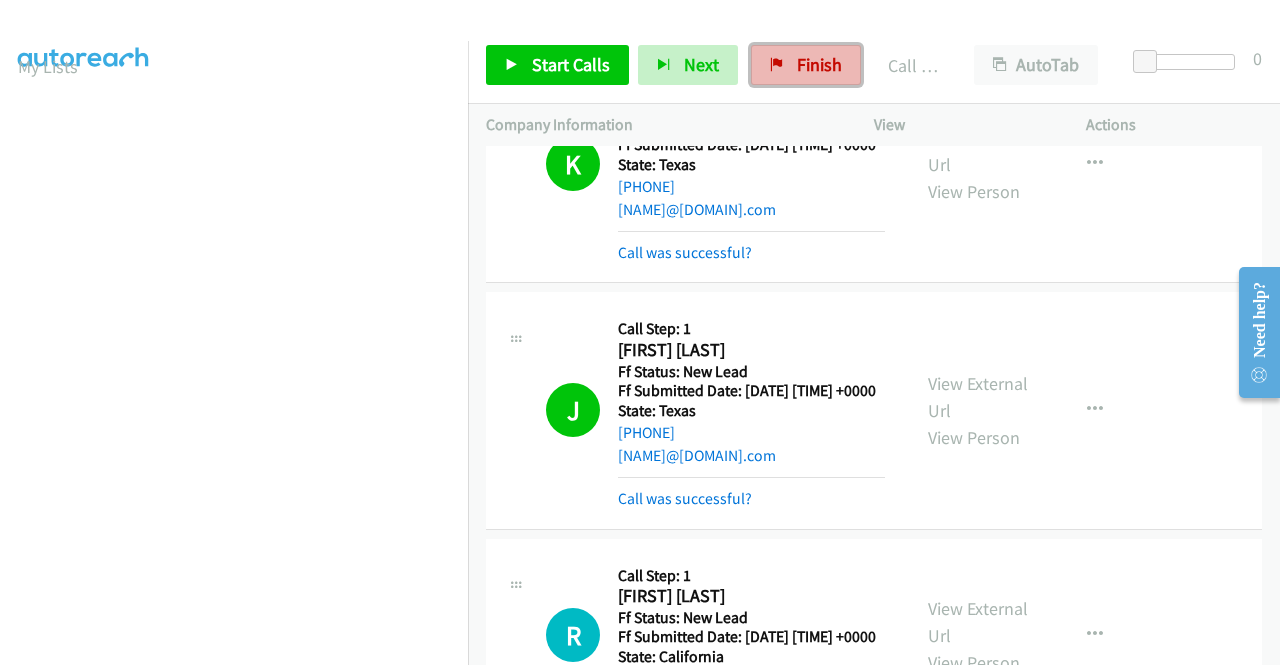 click on "Finish" at bounding box center [819, 64] 